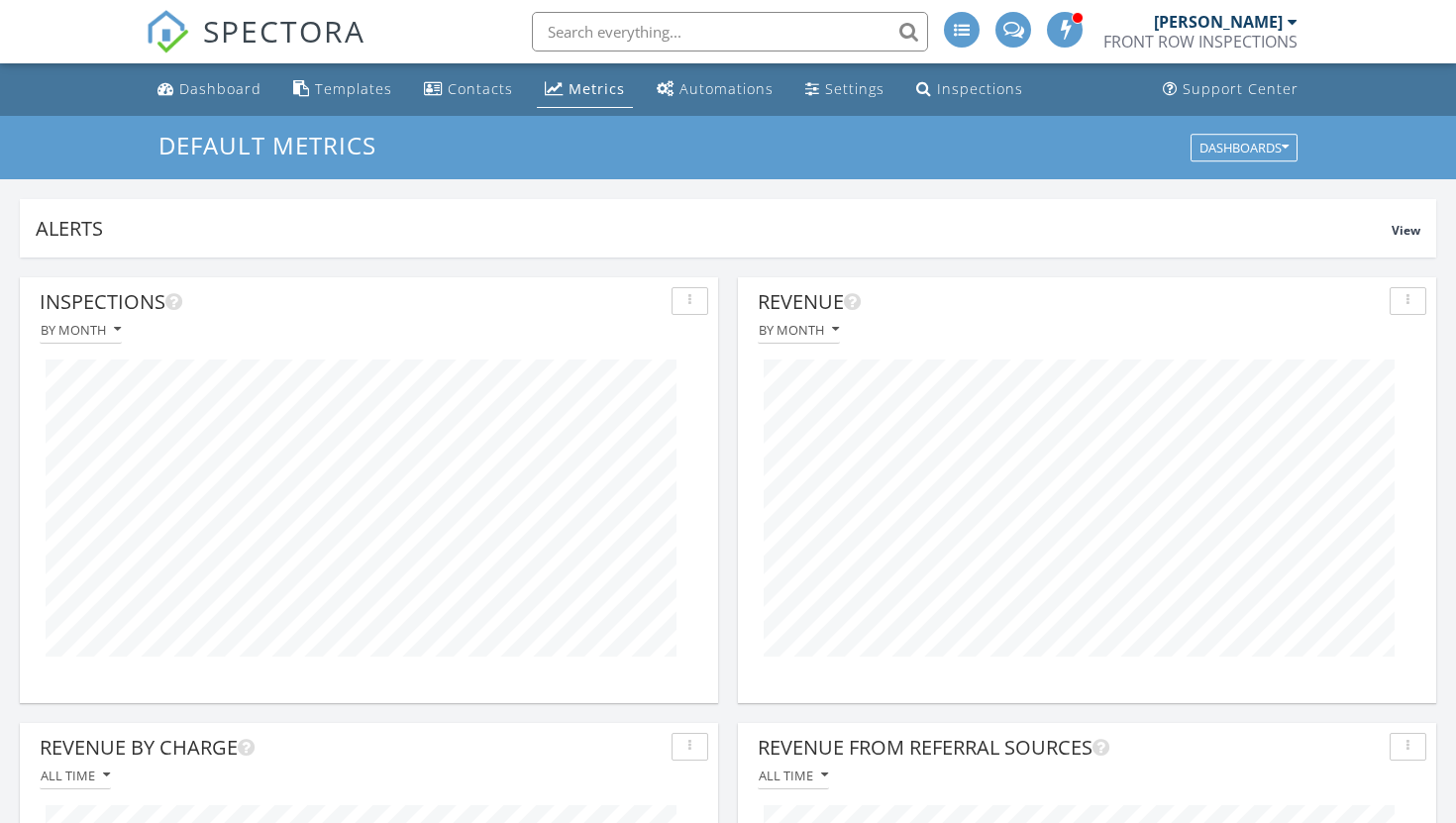 scroll, scrollTop: 0, scrollLeft: 0, axis: both 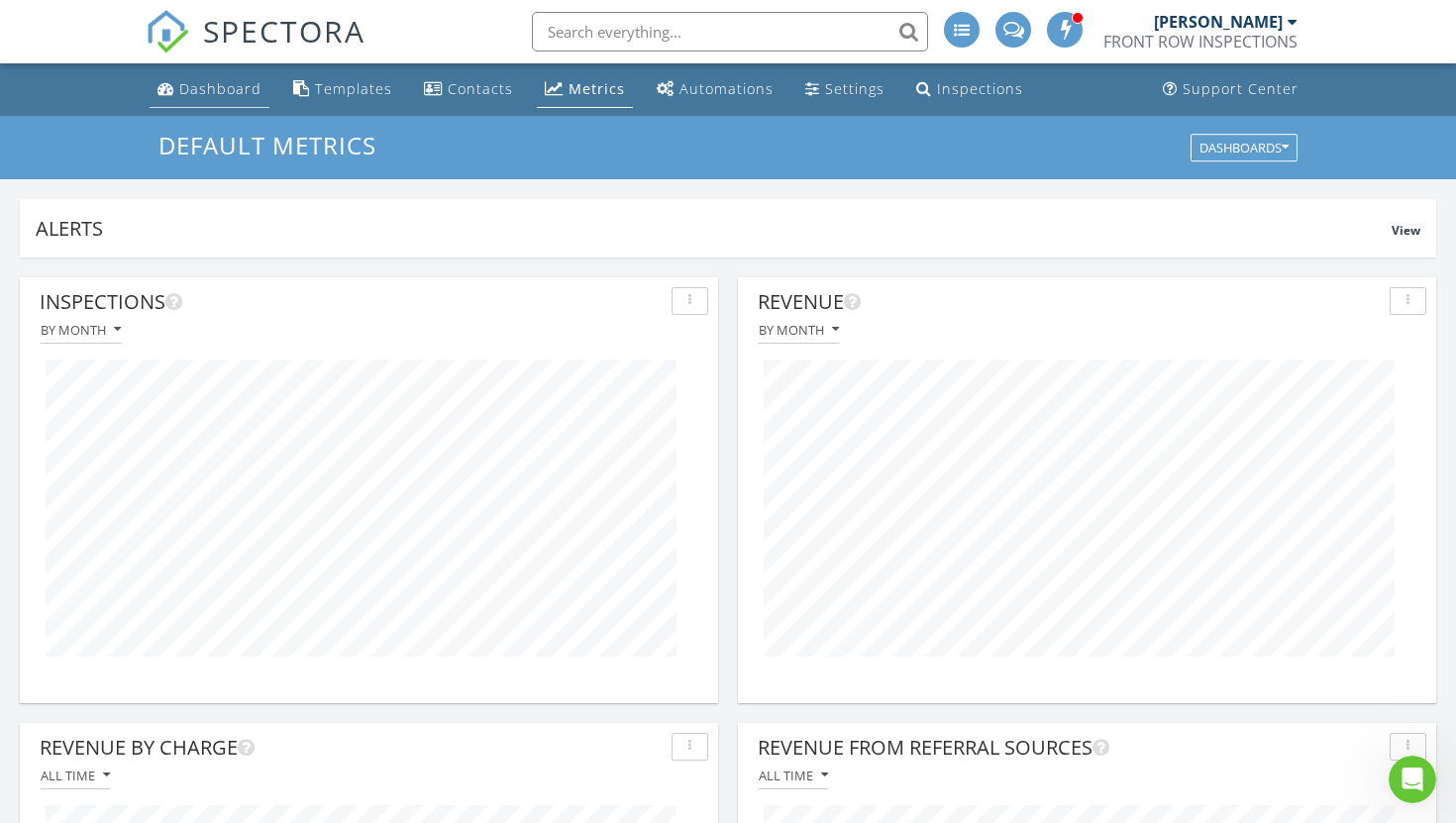 click on "Dashboard" at bounding box center [220, 88] 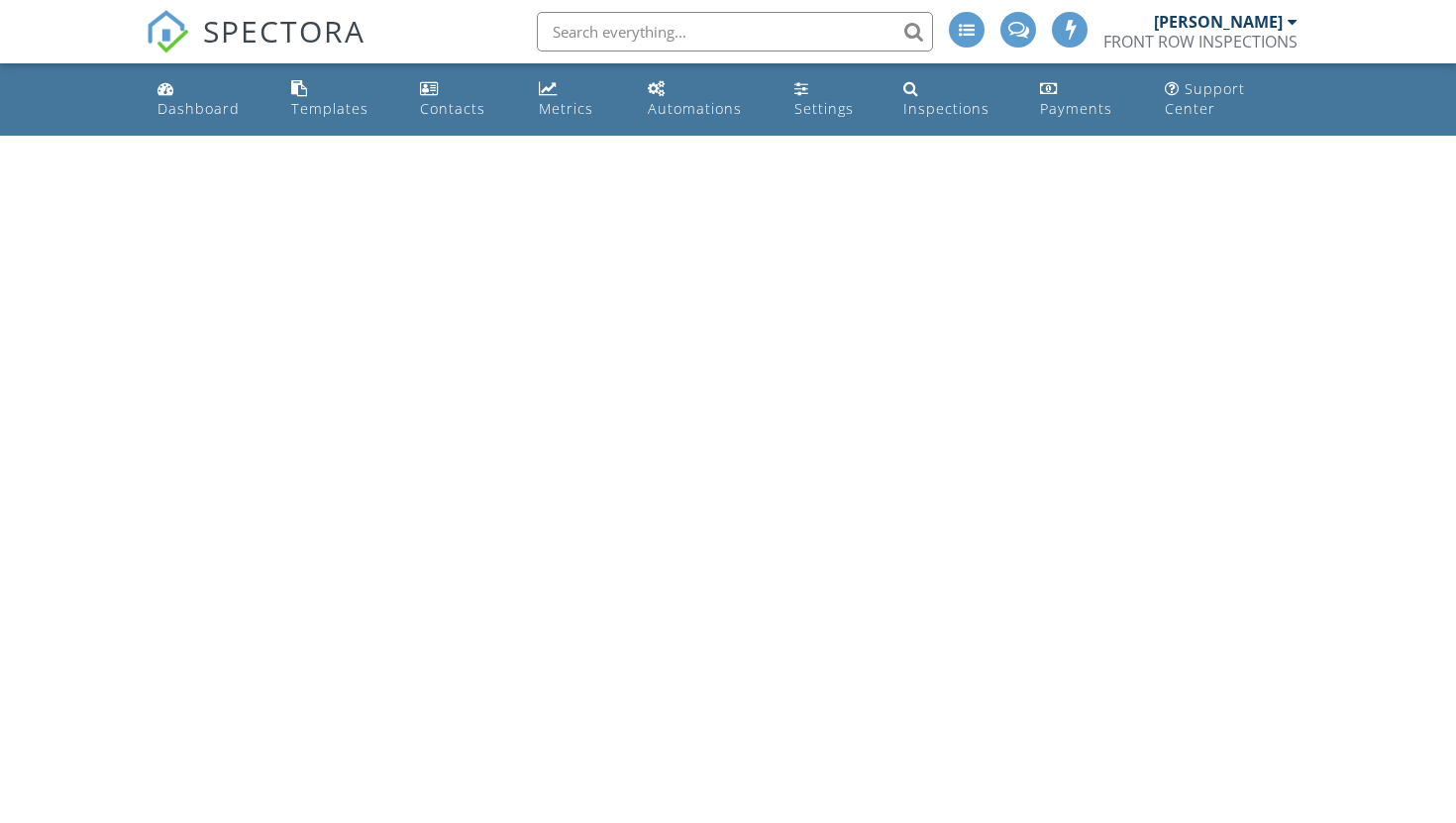 scroll, scrollTop: 0, scrollLeft: 0, axis: both 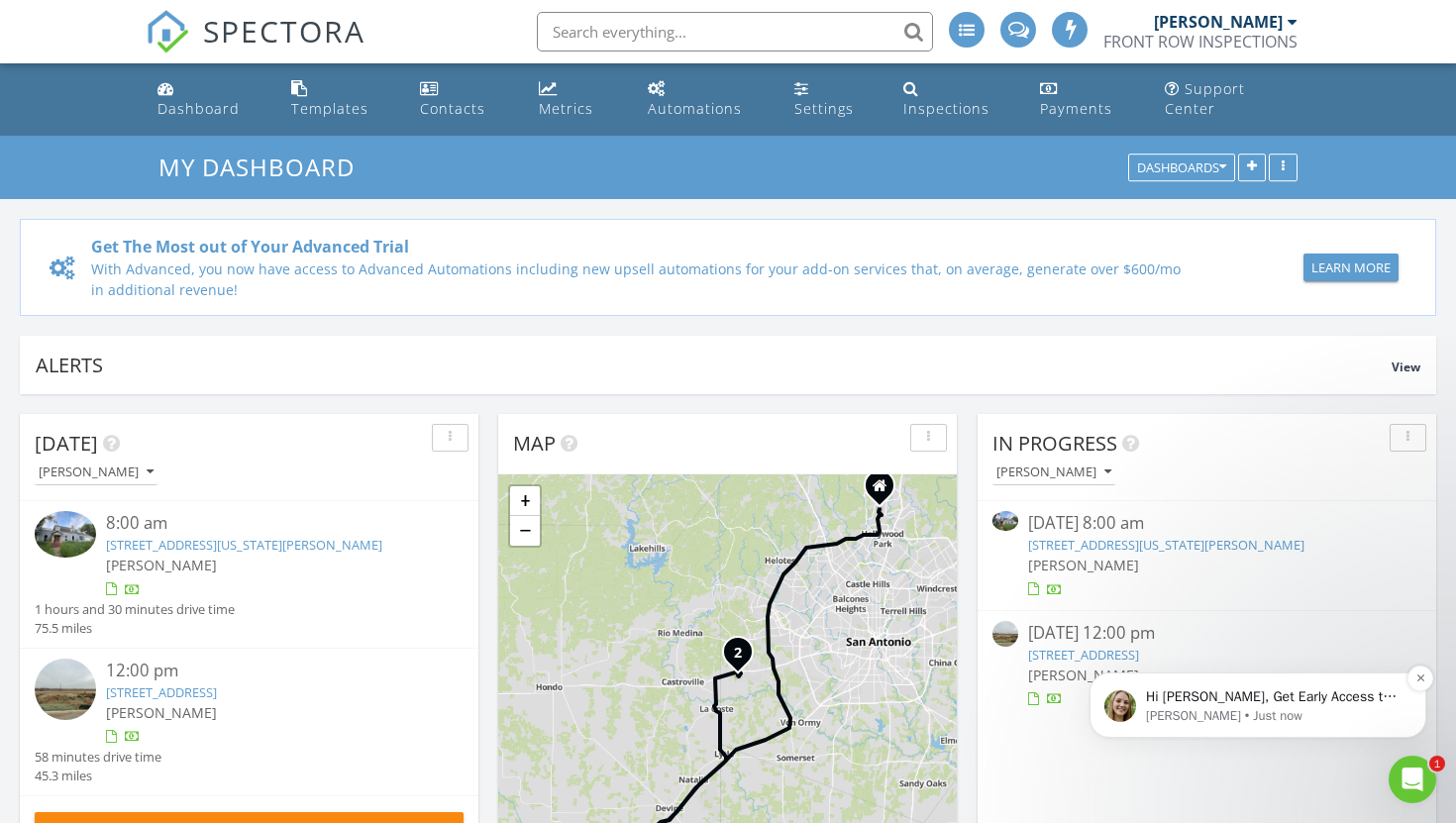 click on "Hi Sergio, Get Early Access to New Report Writing Features &amp; Updates Want to be the first to try Spectora’s latest updates? Join our early access group and be the first to use new features before they’re released. Features and updates coming soon that you will get early access to include: Update: The upgraded Rapid Fire Camera, New: Photo preview before adding images to a report, New: The .5 camera lens" at bounding box center [1274, 697] 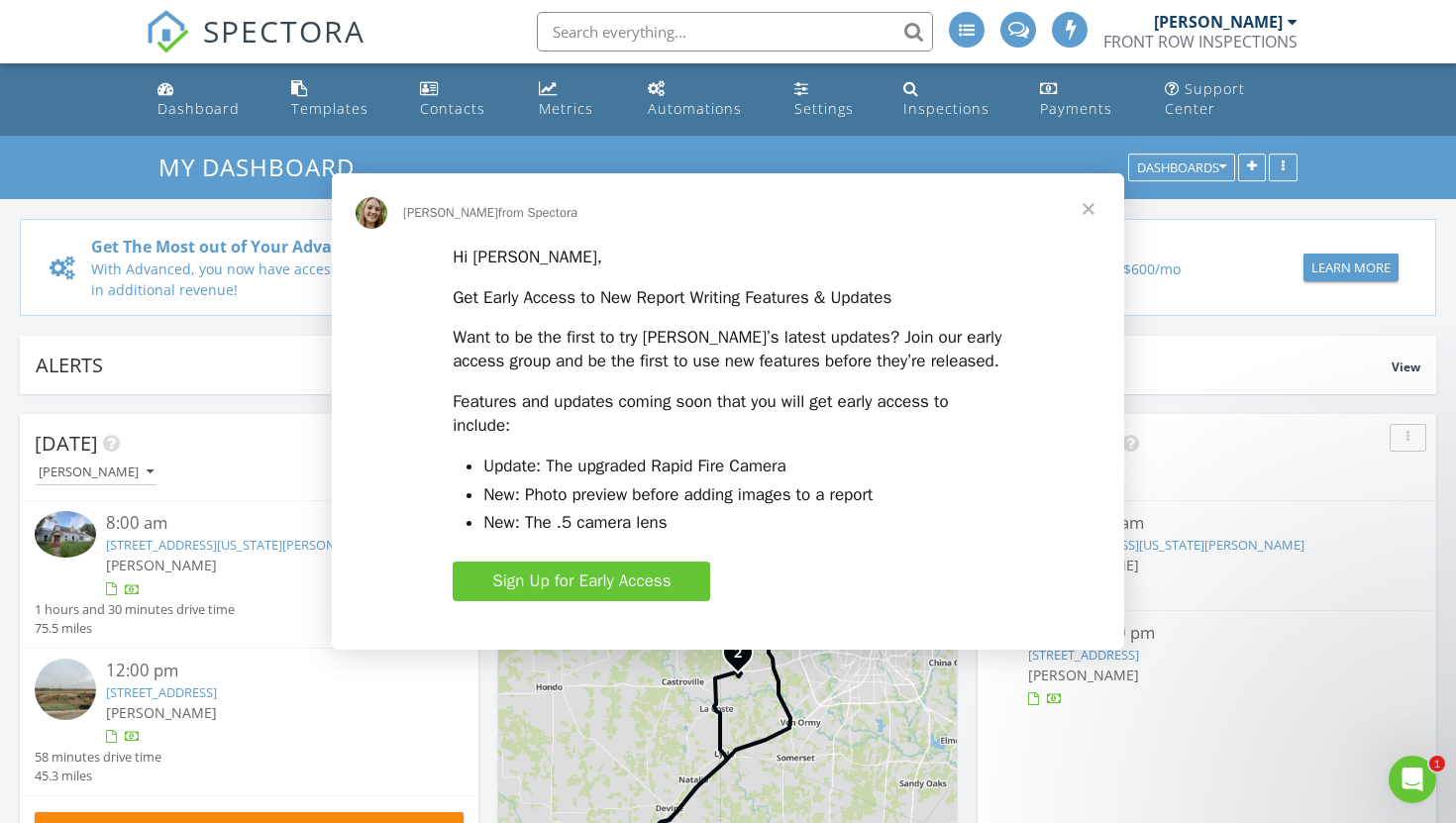 scroll, scrollTop: 0, scrollLeft: 0, axis: both 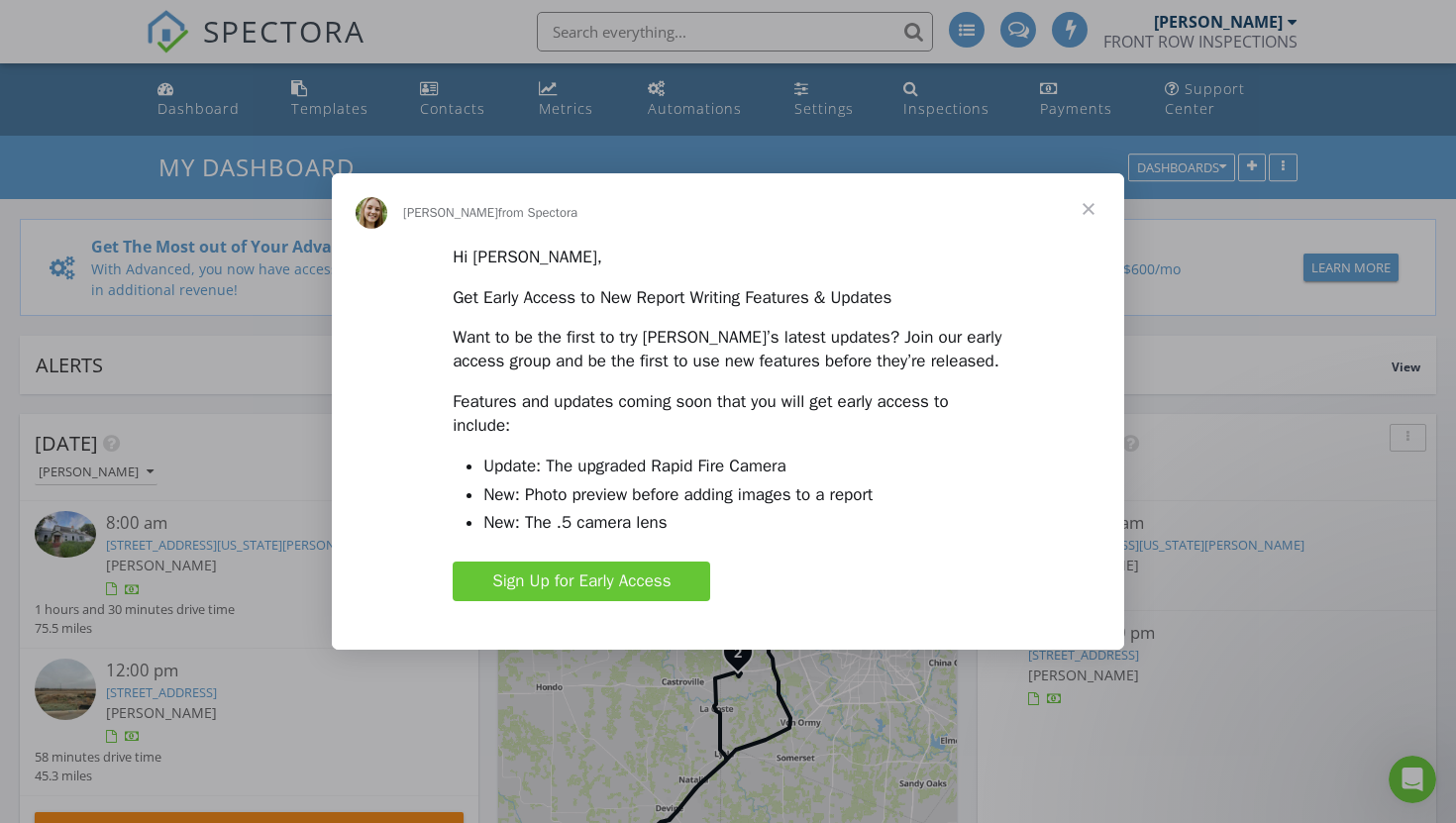 click at bounding box center [728, 411] 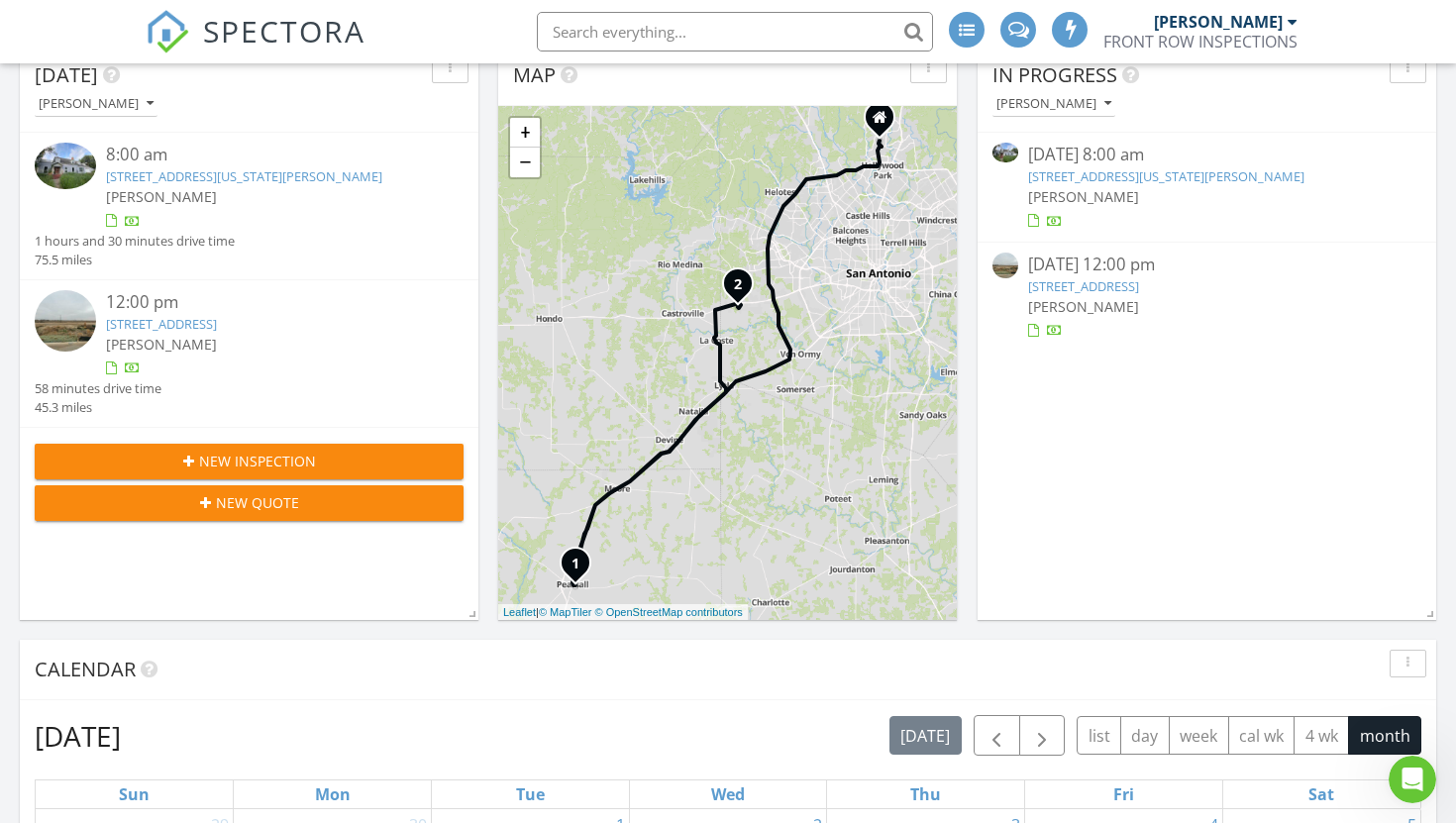 scroll, scrollTop: 507, scrollLeft: 0, axis: vertical 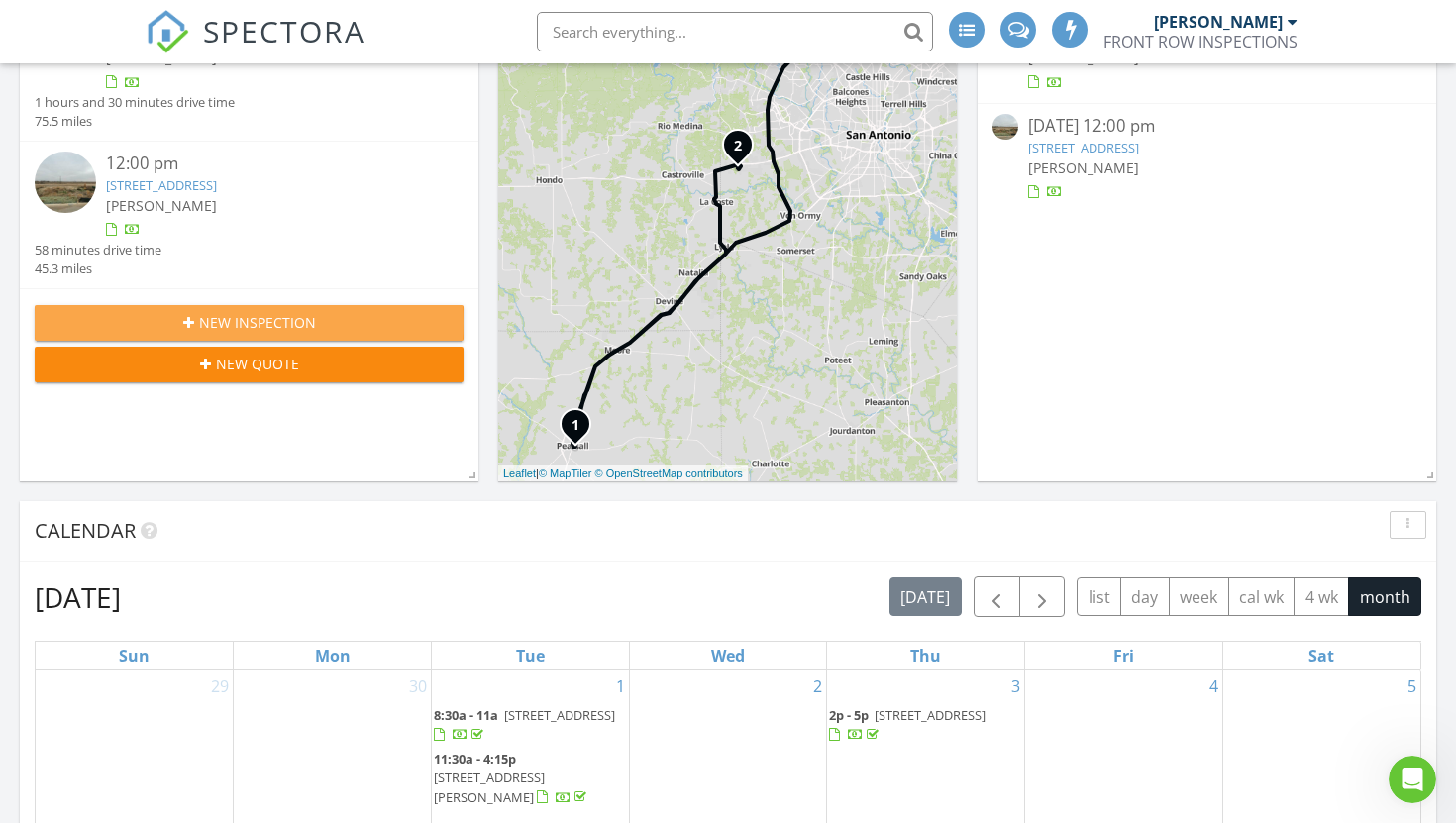click on "New Inspection" at bounding box center (249, 322) 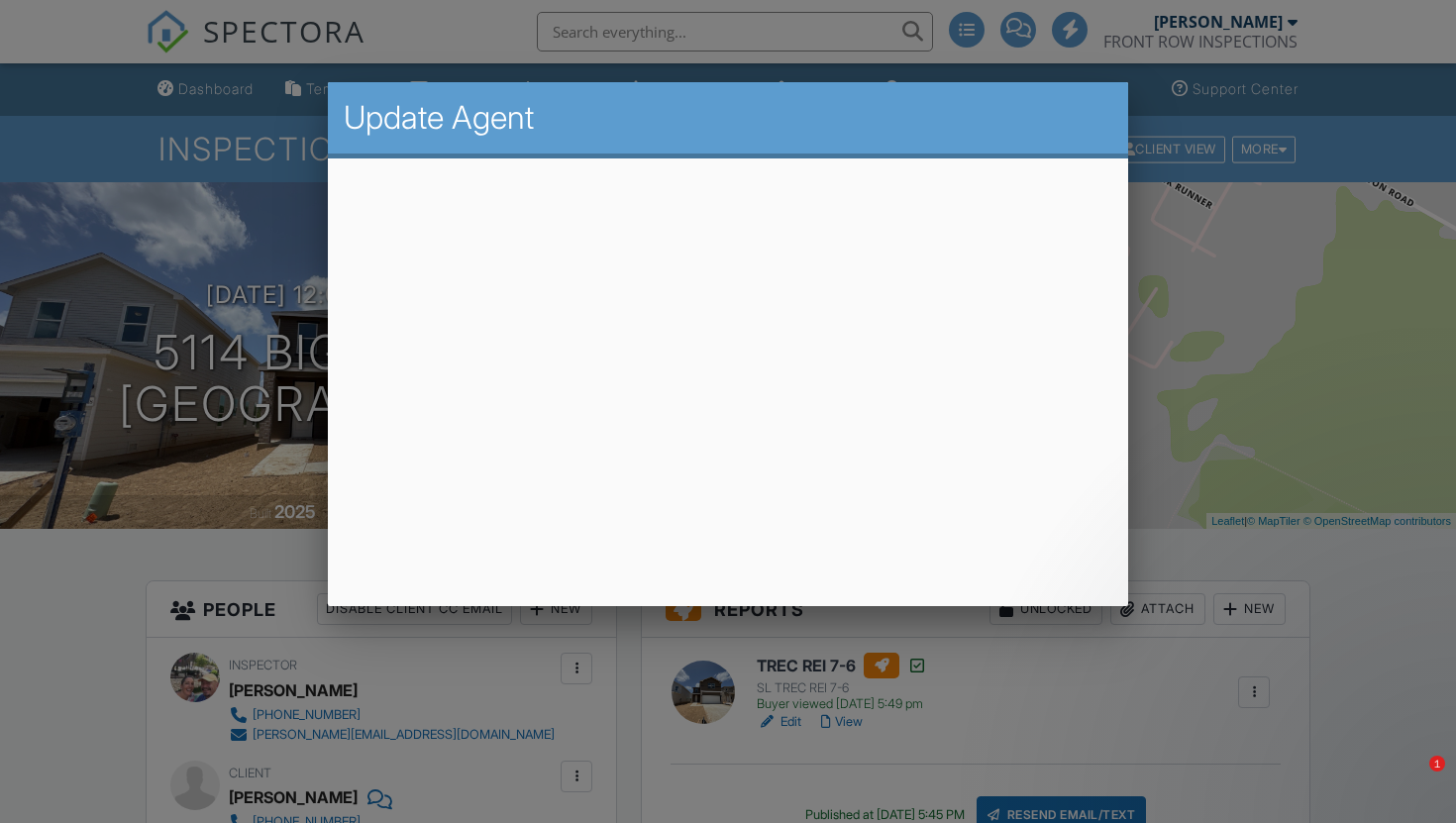 scroll, scrollTop: 316, scrollLeft: 0, axis: vertical 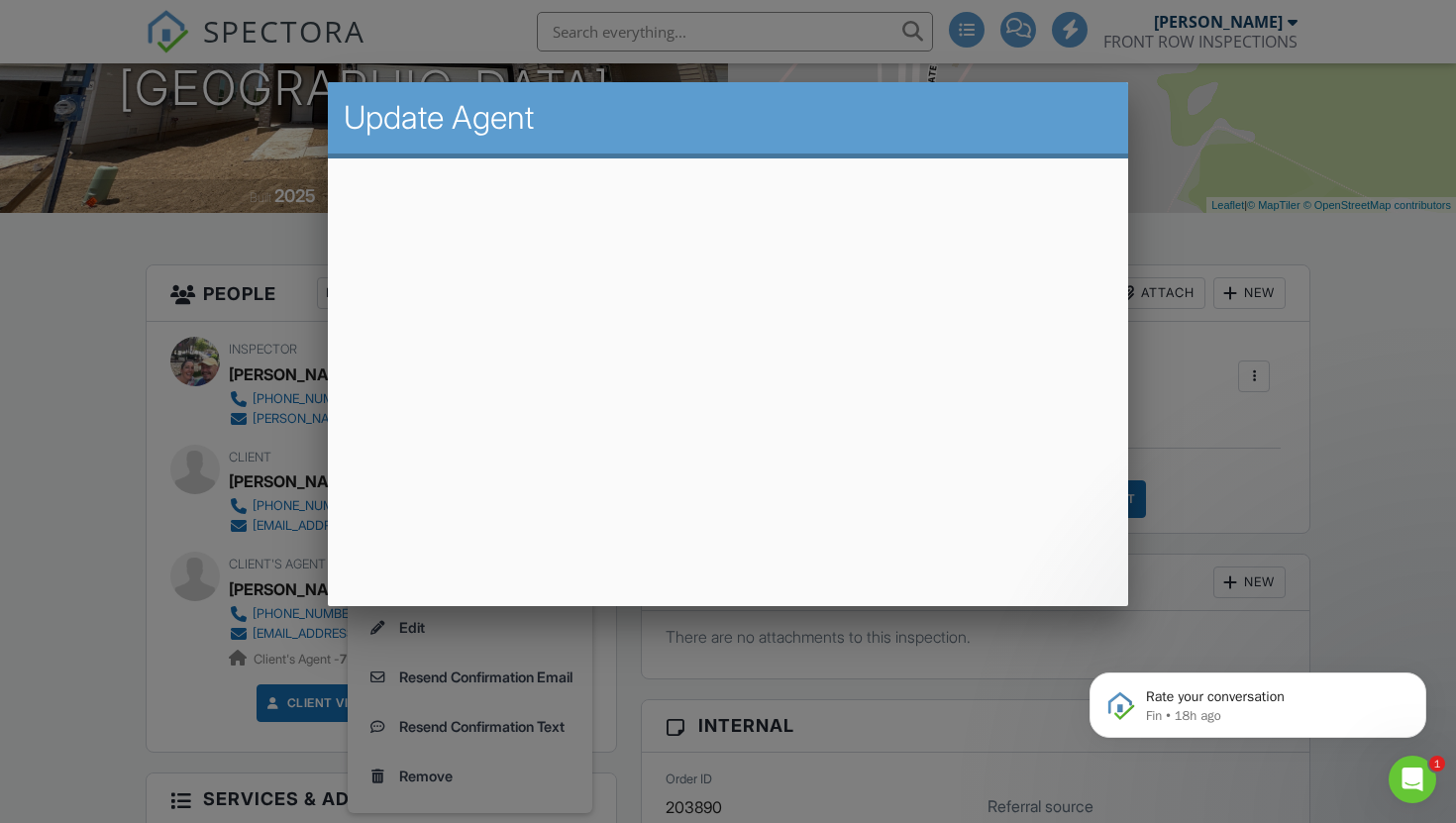 click at bounding box center [728, 415] 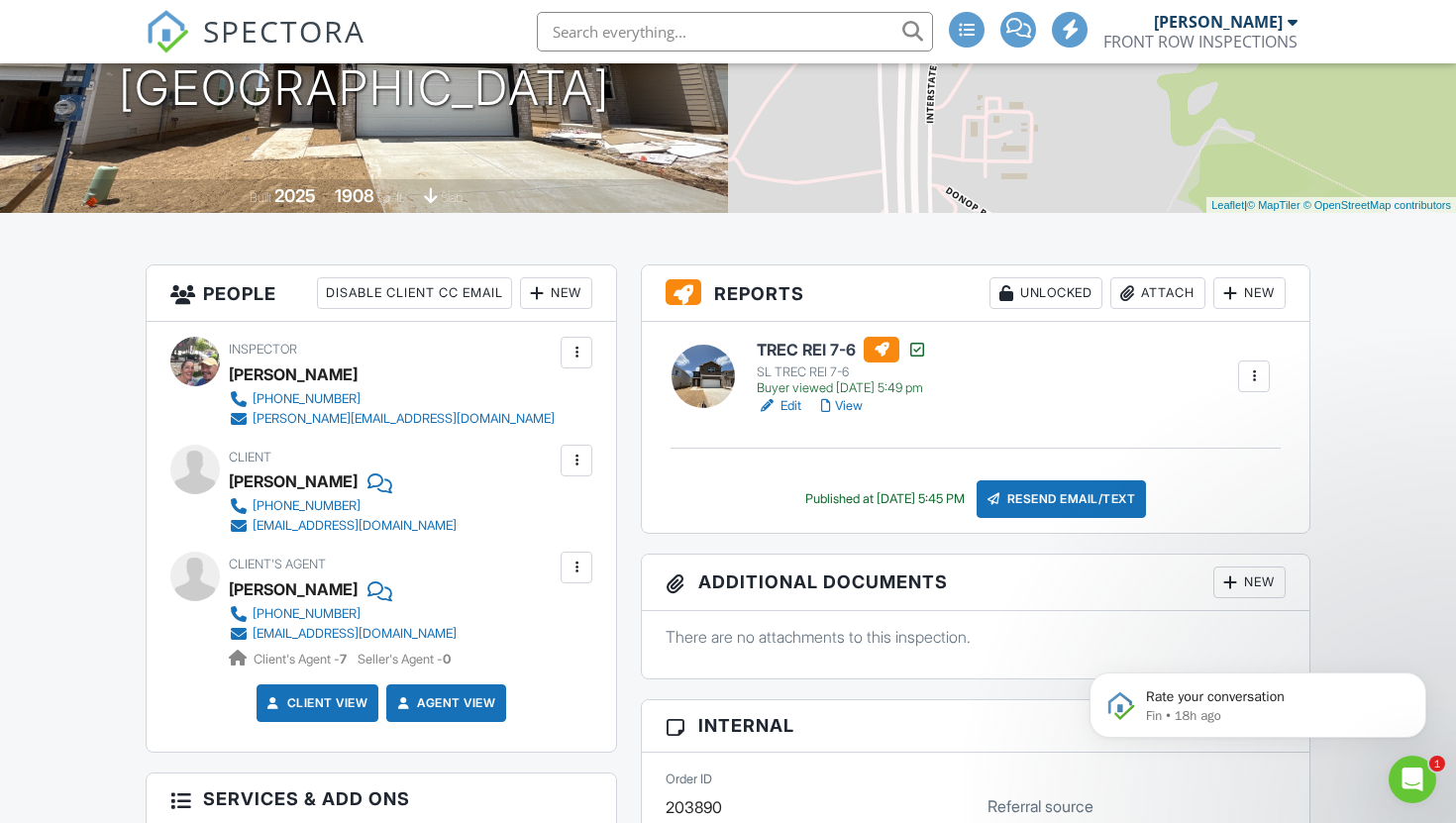 click at bounding box center (735, 32) 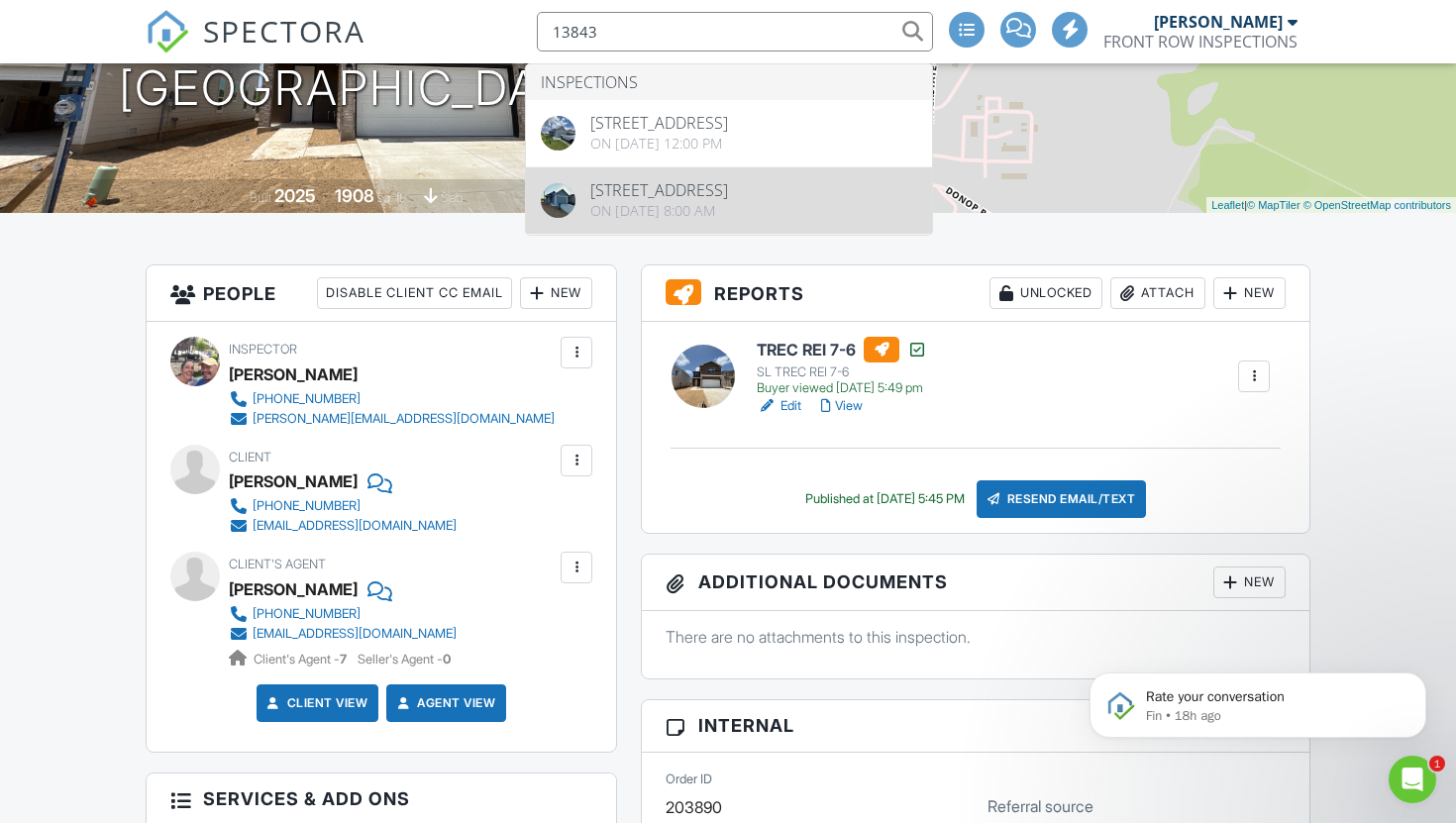 type on "13843" 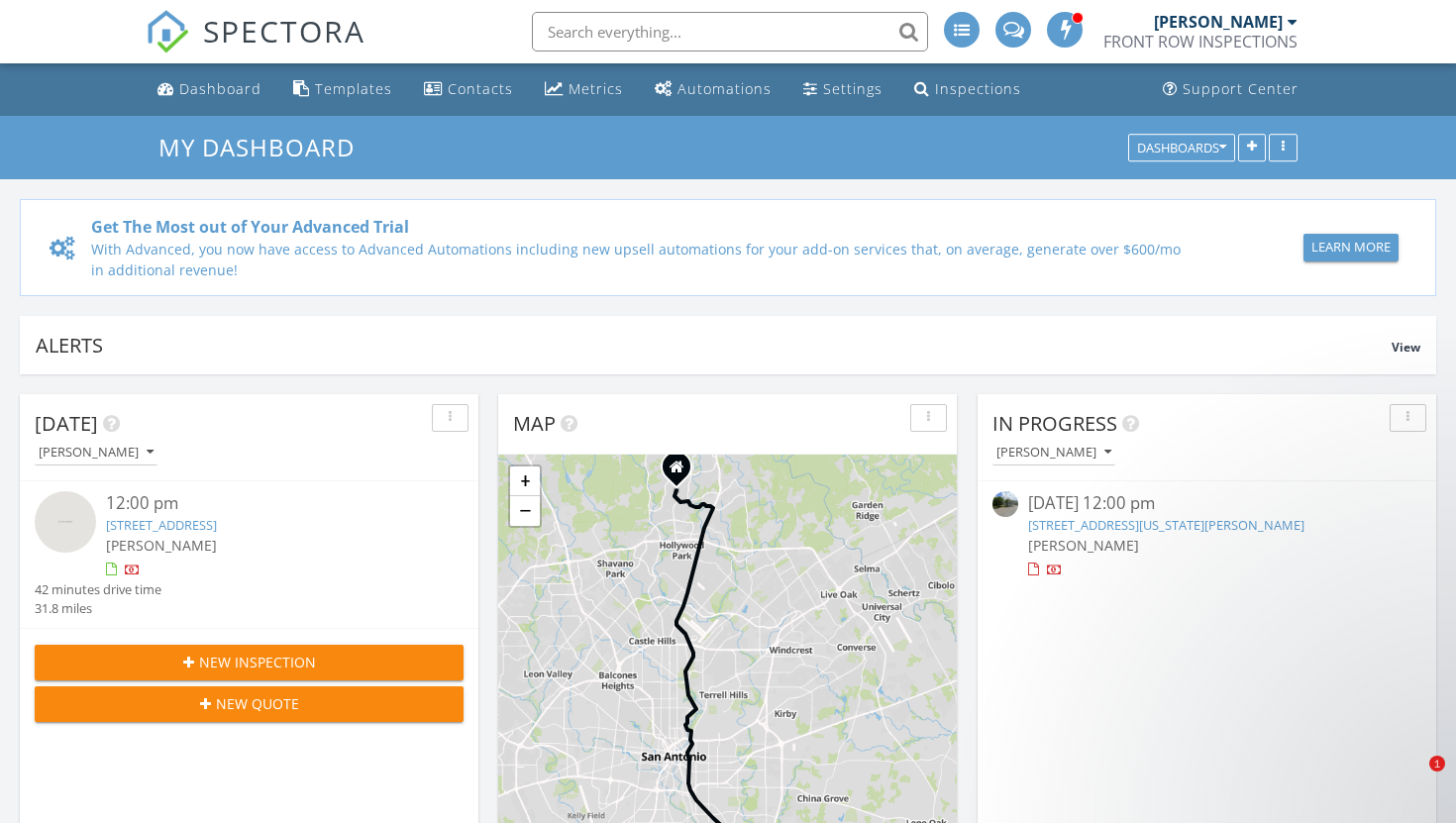 scroll, scrollTop: 1103, scrollLeft: 0, axis: vertical 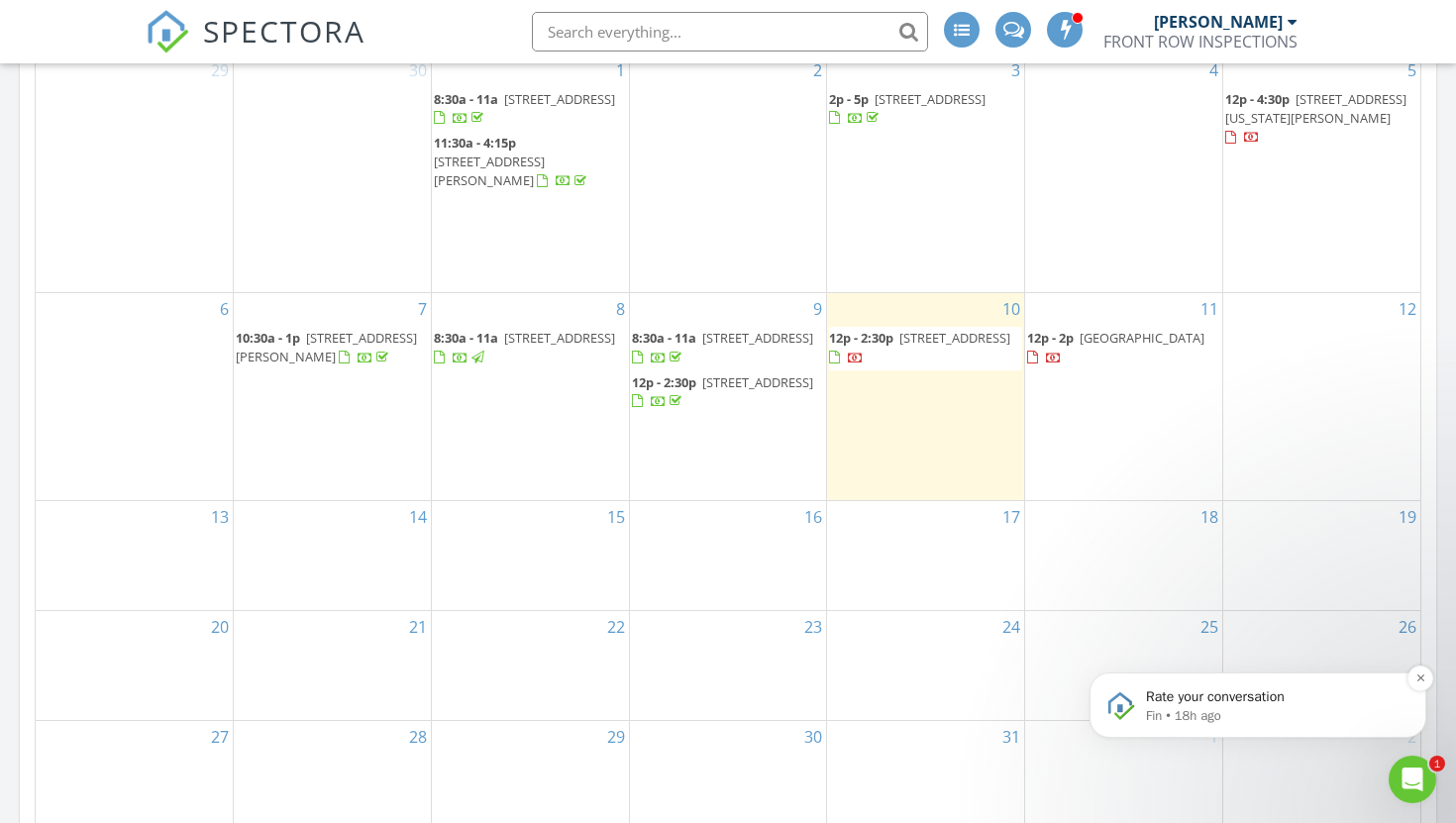 click on "Fin • 18h ago" at bounding box center (1274, 716) 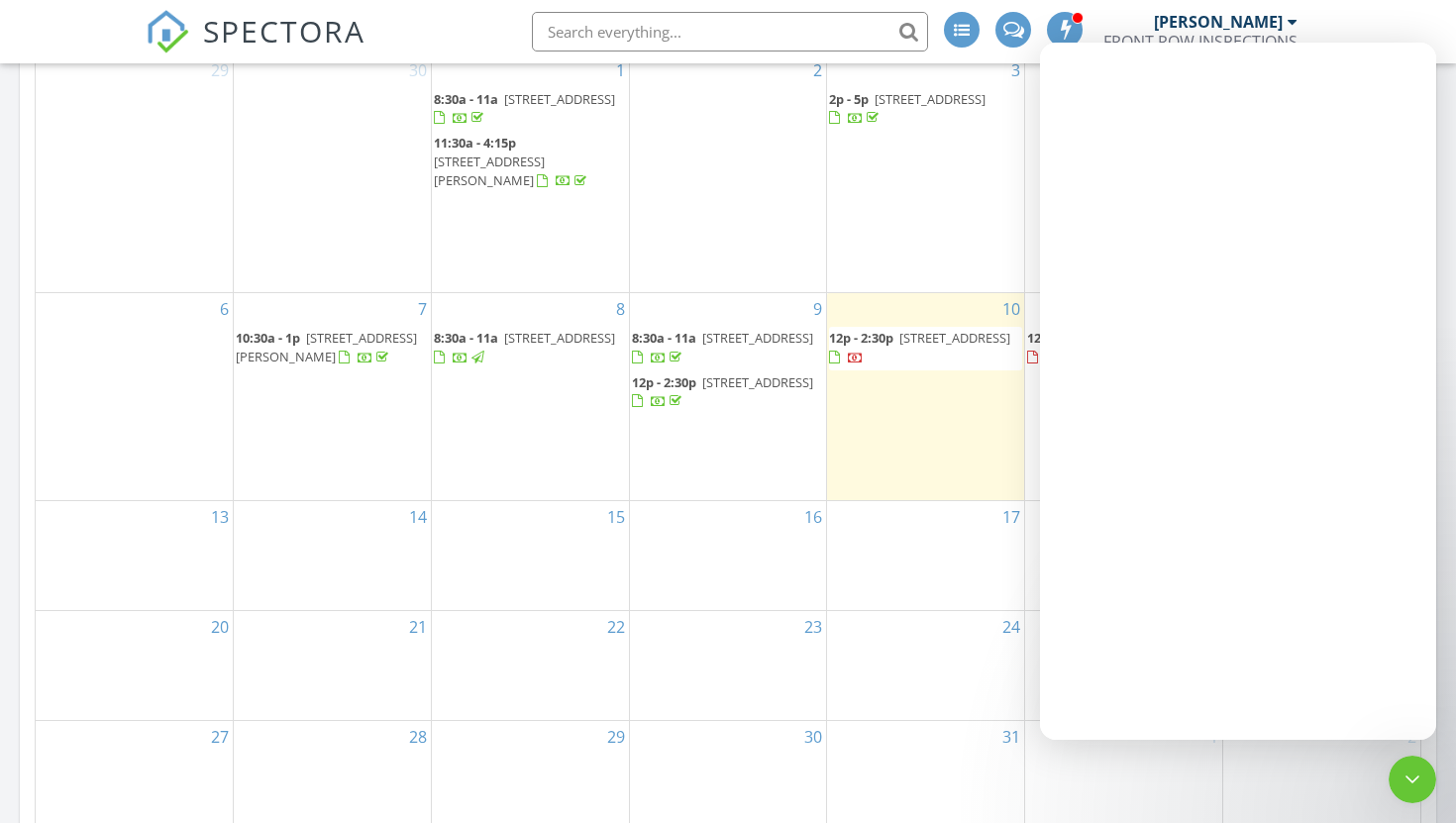 scroll, scrollTop: 0, scrollLeft: 0, axis: both 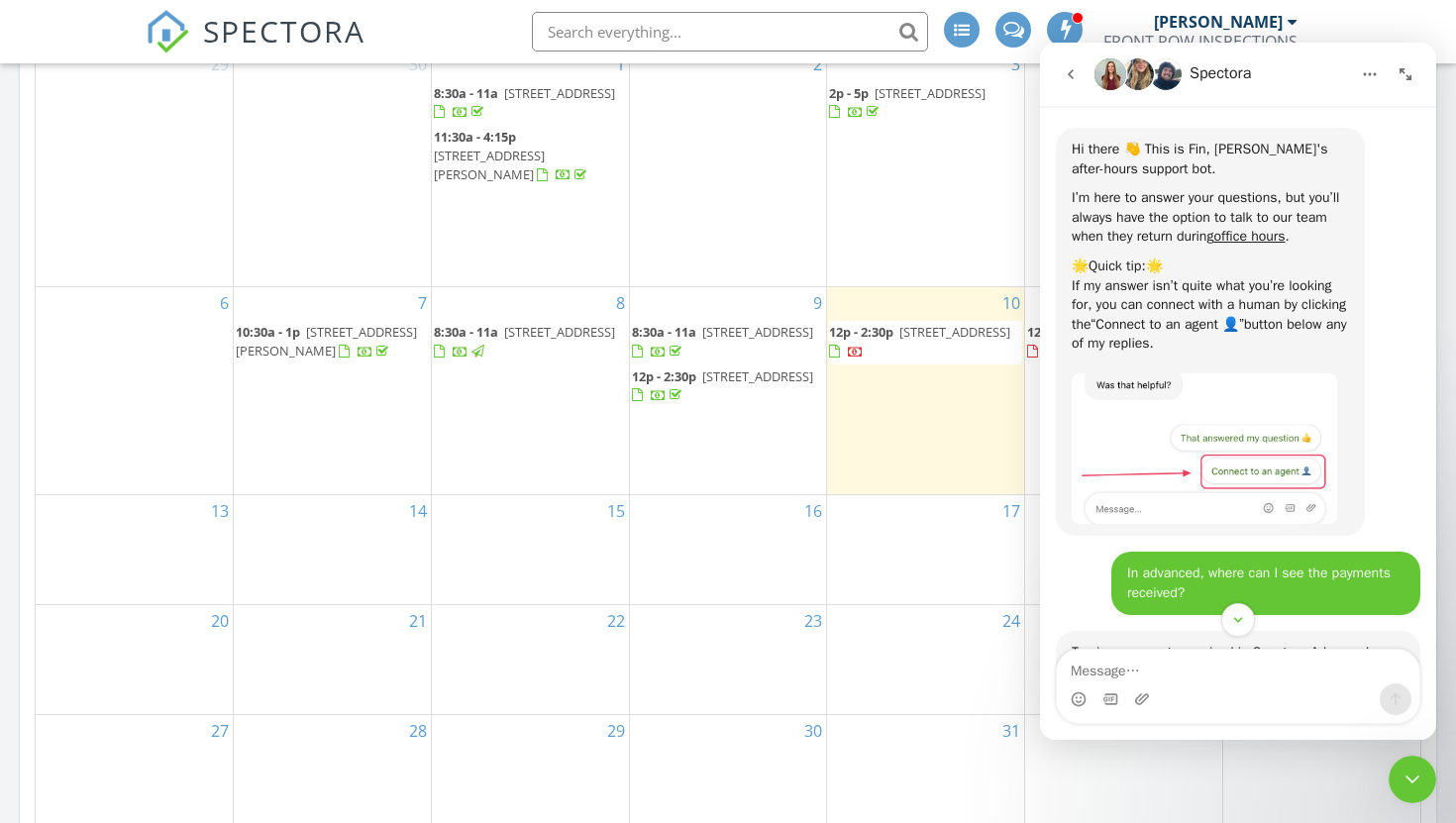 click 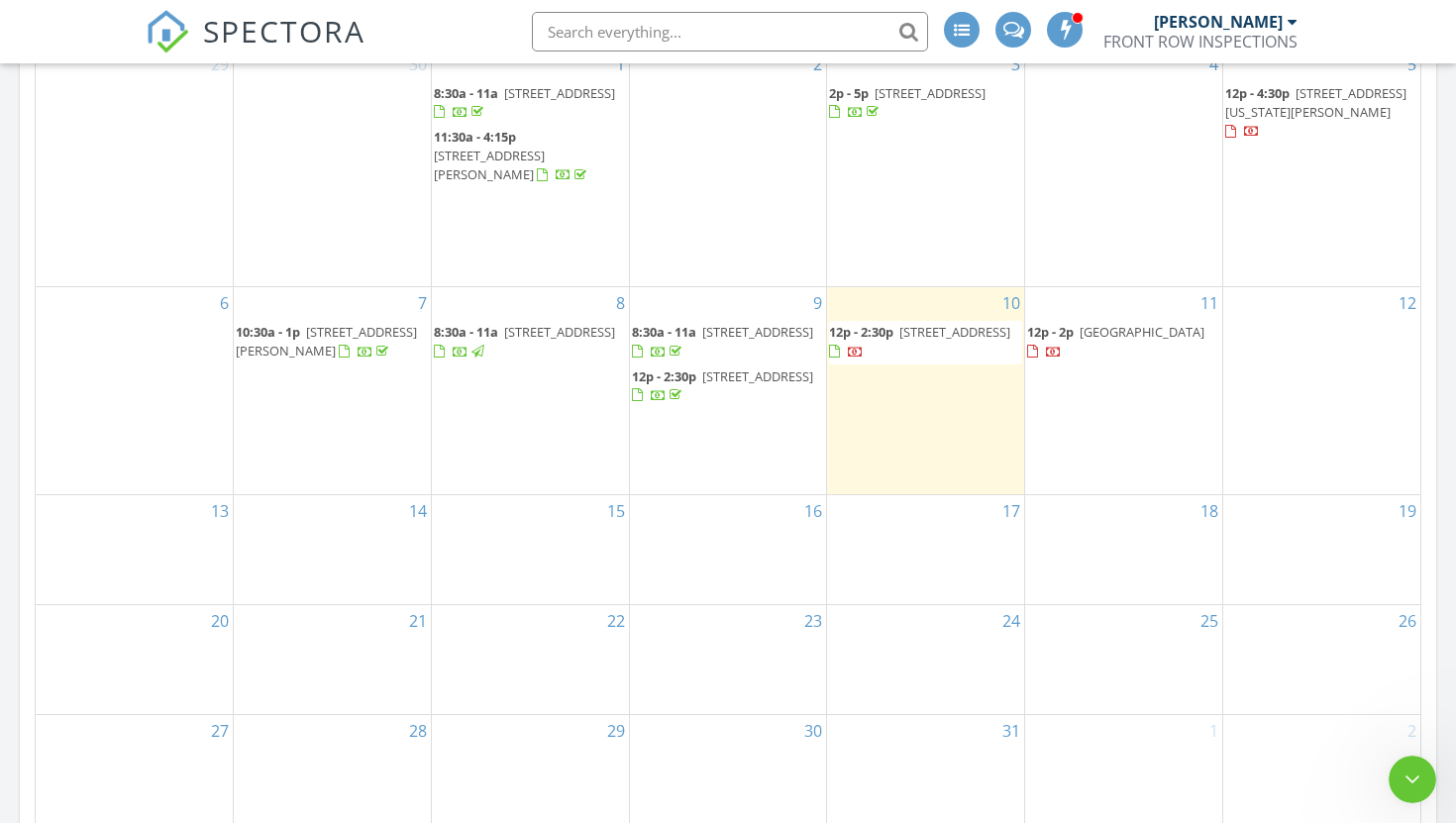 scroll, scrollTop: 1112, scrollLeft: 0, axis: vertical 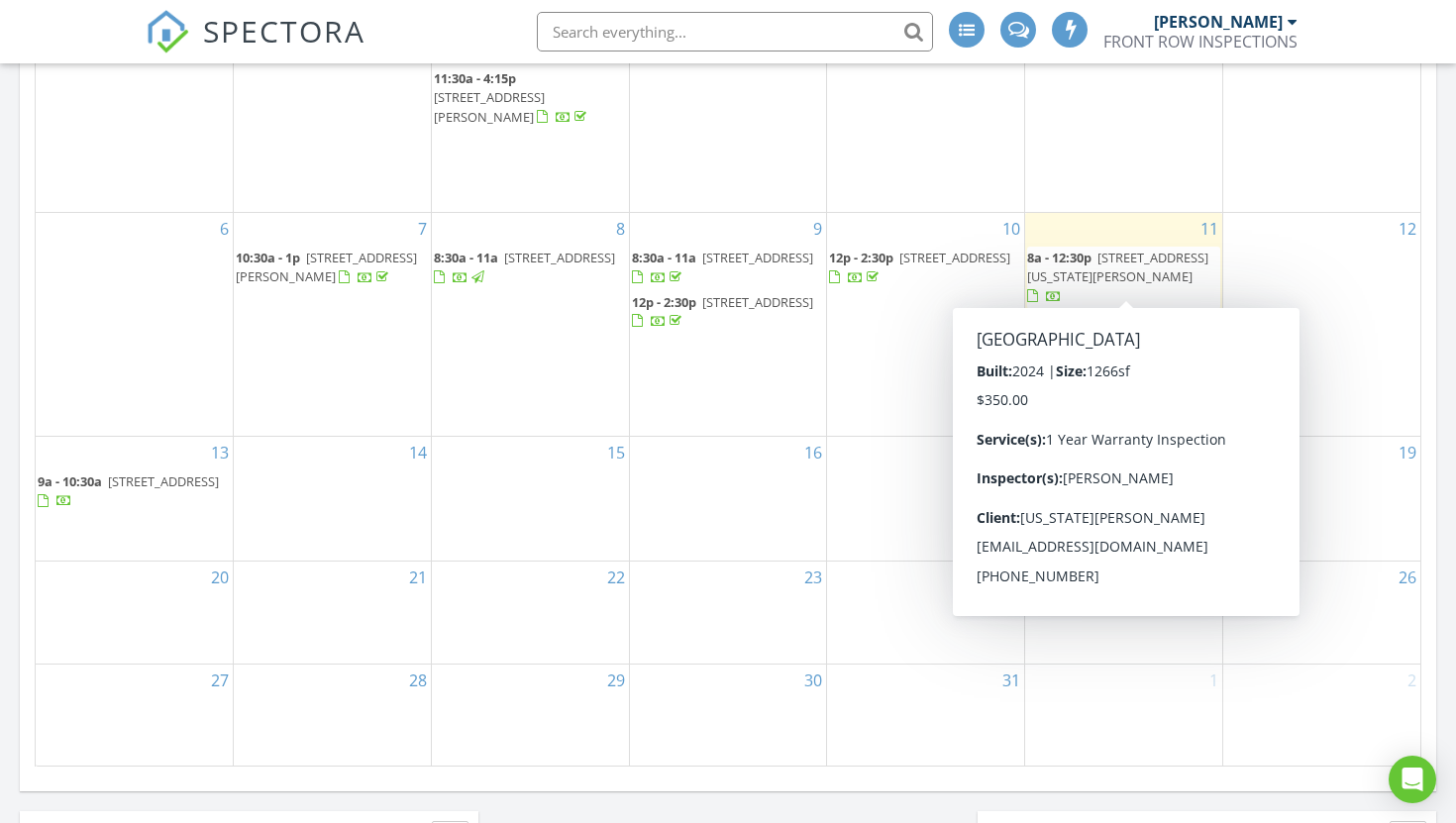 click on "13843 Buffalo Valley, San Antonio 78252" at bounding box center [1142, 321] 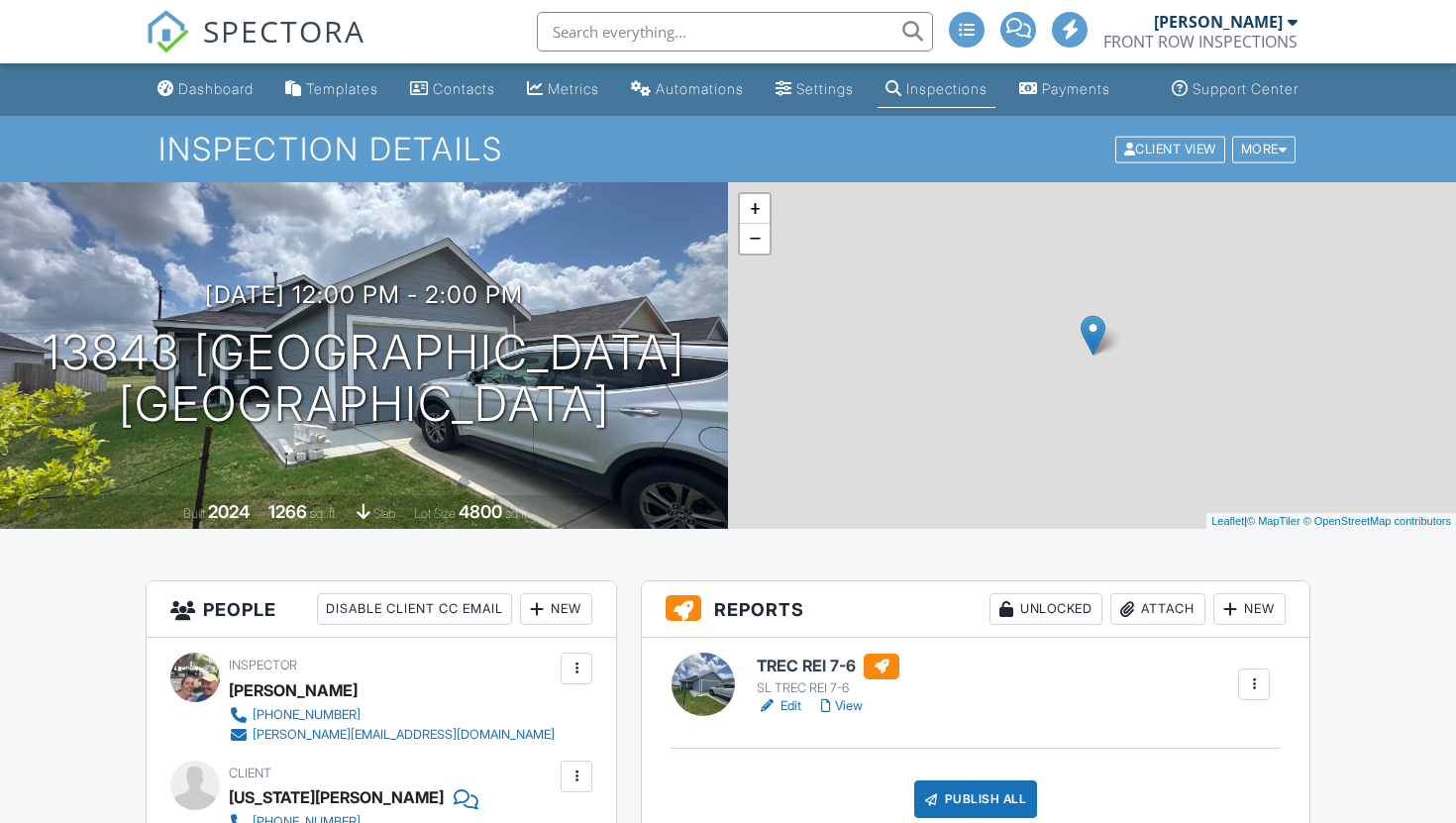 scroll, scrollTop: 0, scrollLeft: 0, axis: both 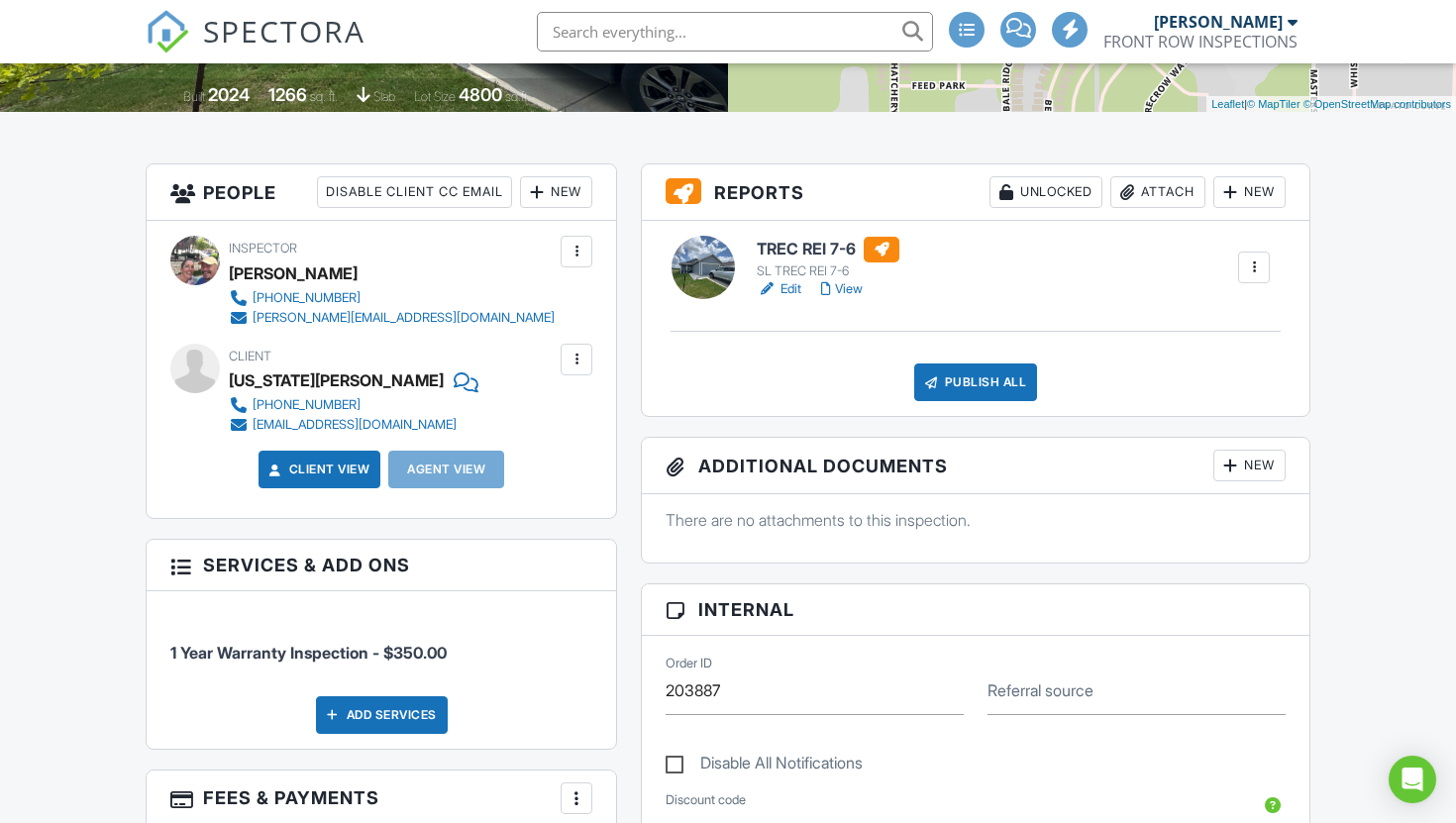 click on "Edit" at bounding box center (779, 289) 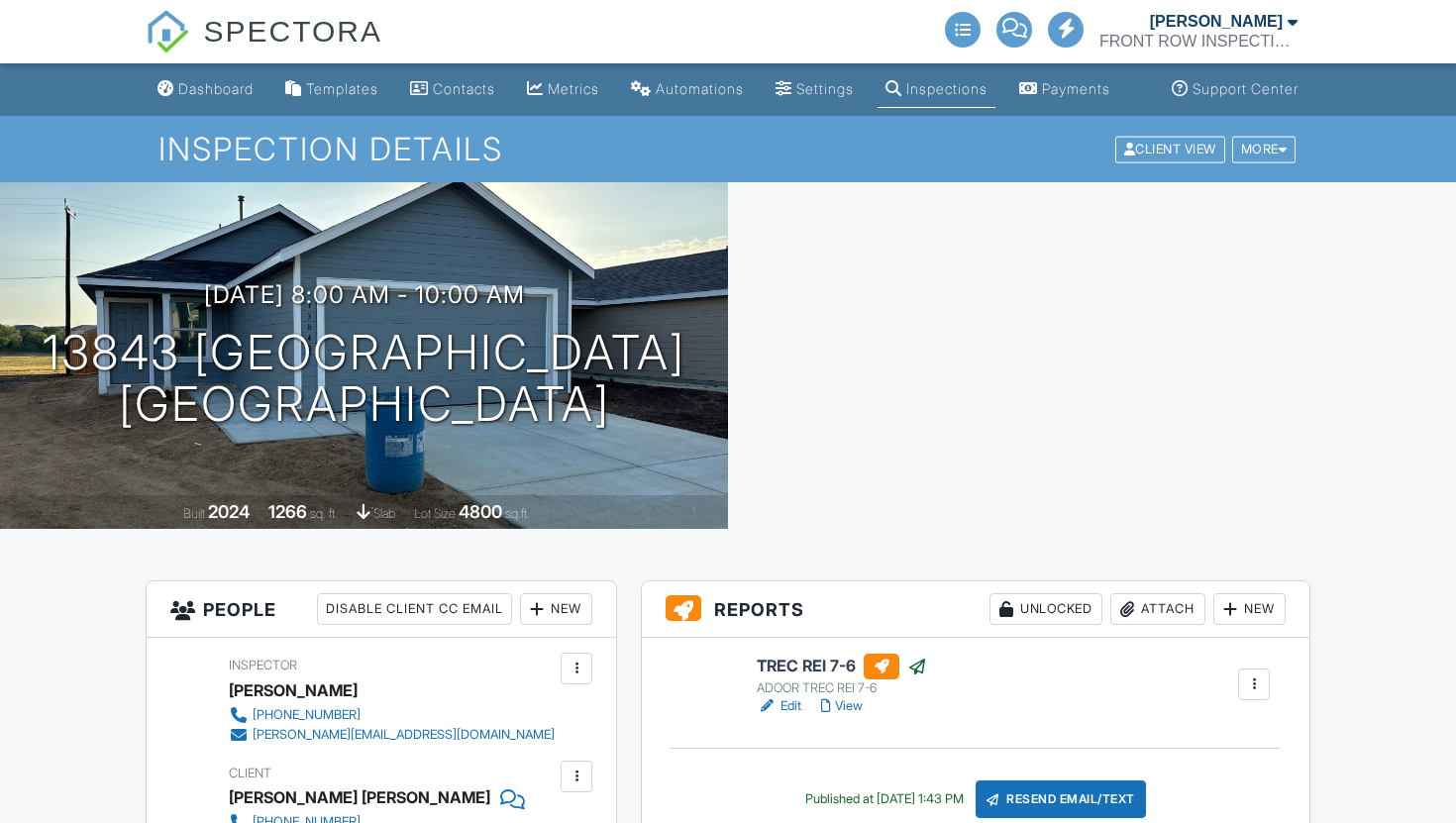 scroll, scrollTop: 0, scrollLeft: 0, axis: both 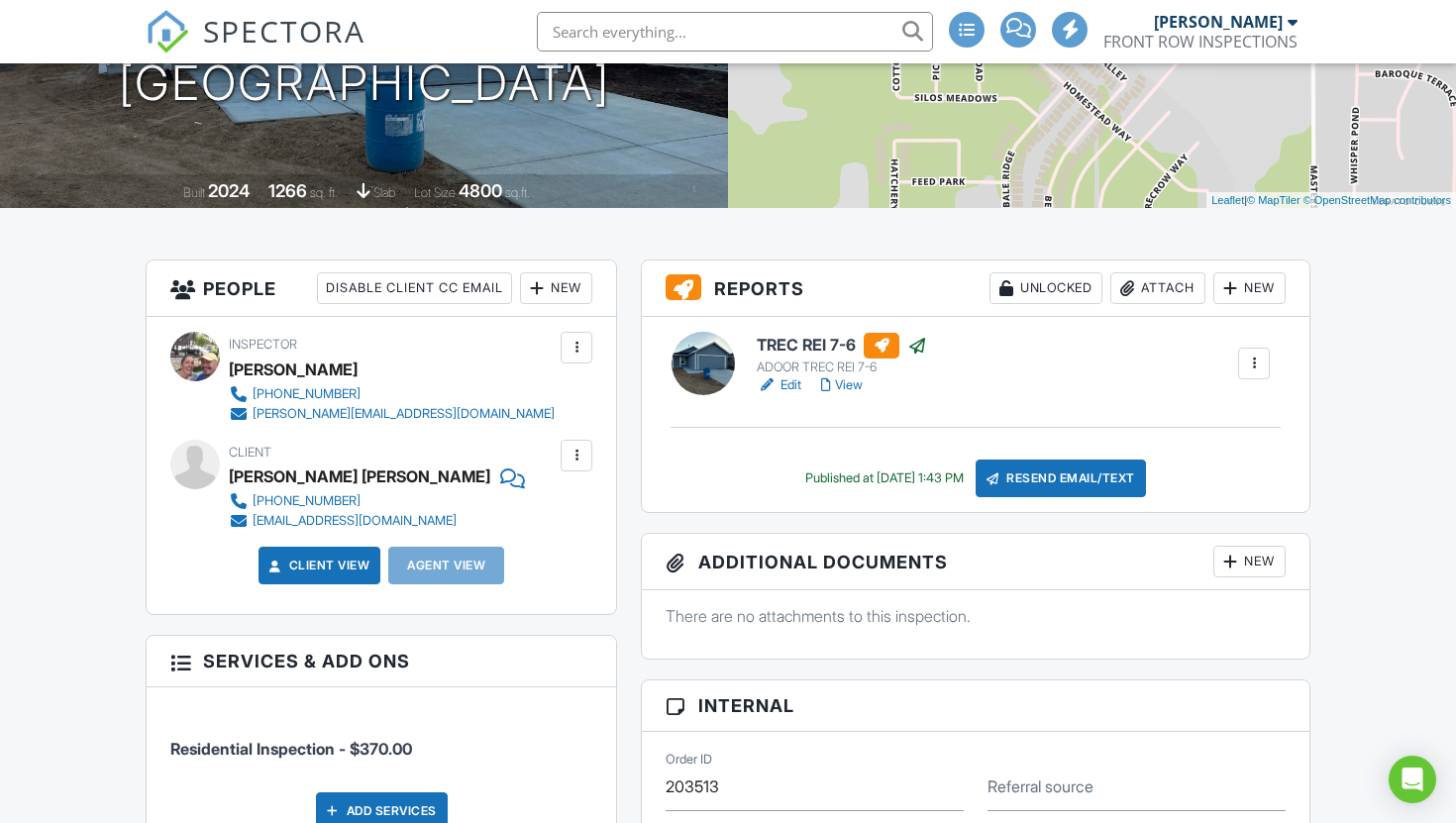 click on "Edit" at bounding box center (779, 385) 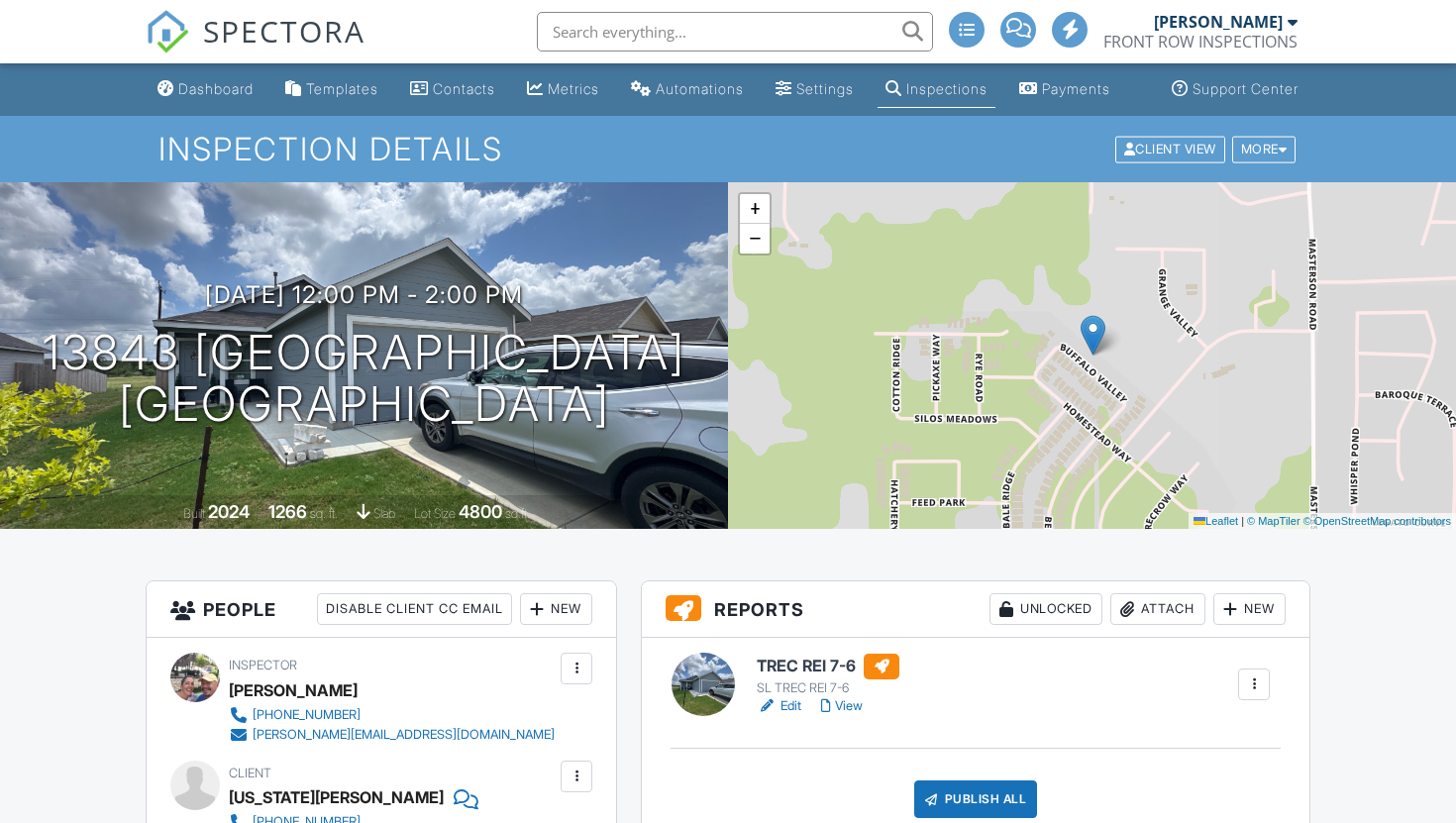 scroll, scrollTop: 0, scrollLeft: 0, axis: both 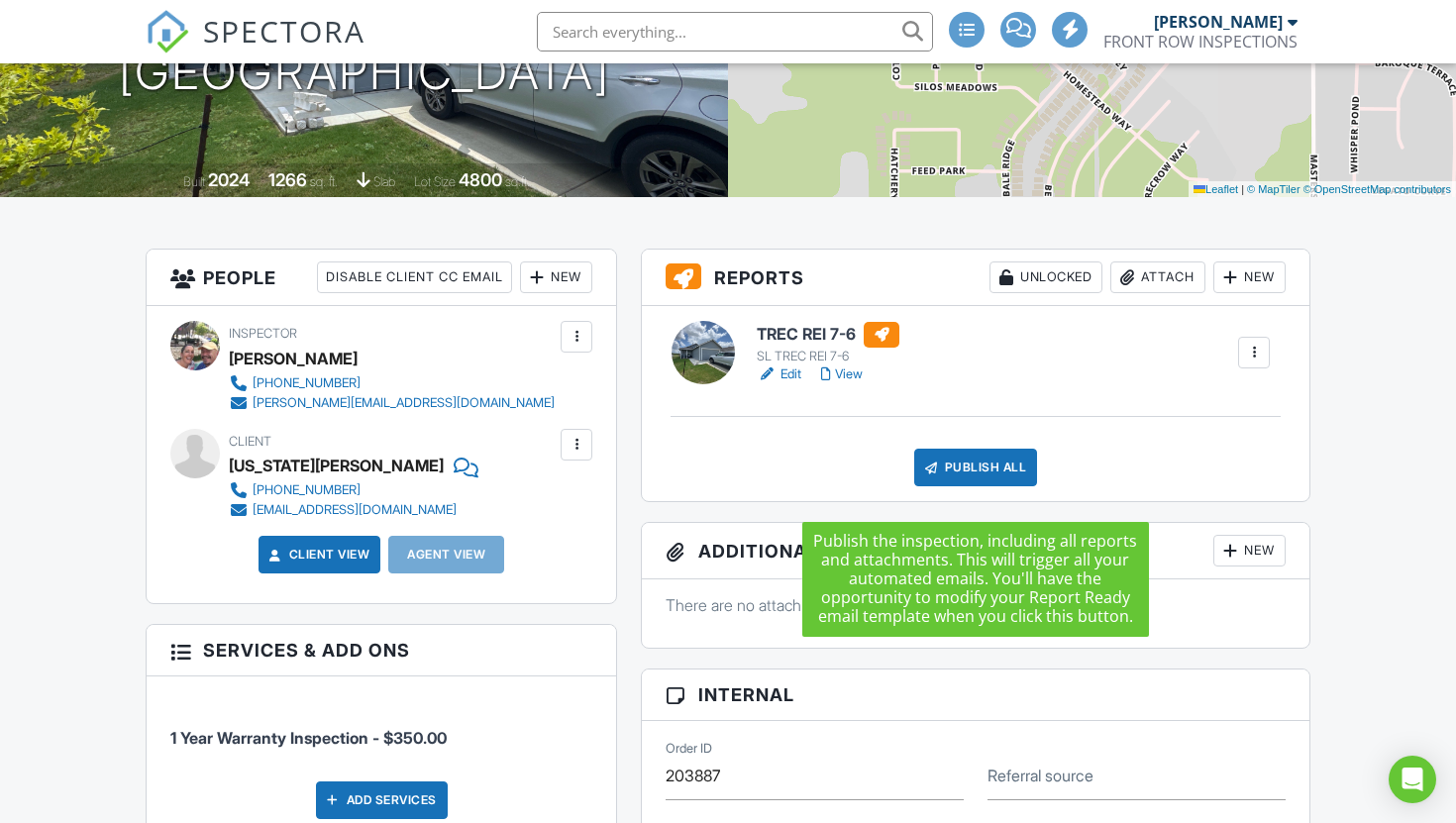 click on "Publish All" at bounding box center (976, 467) 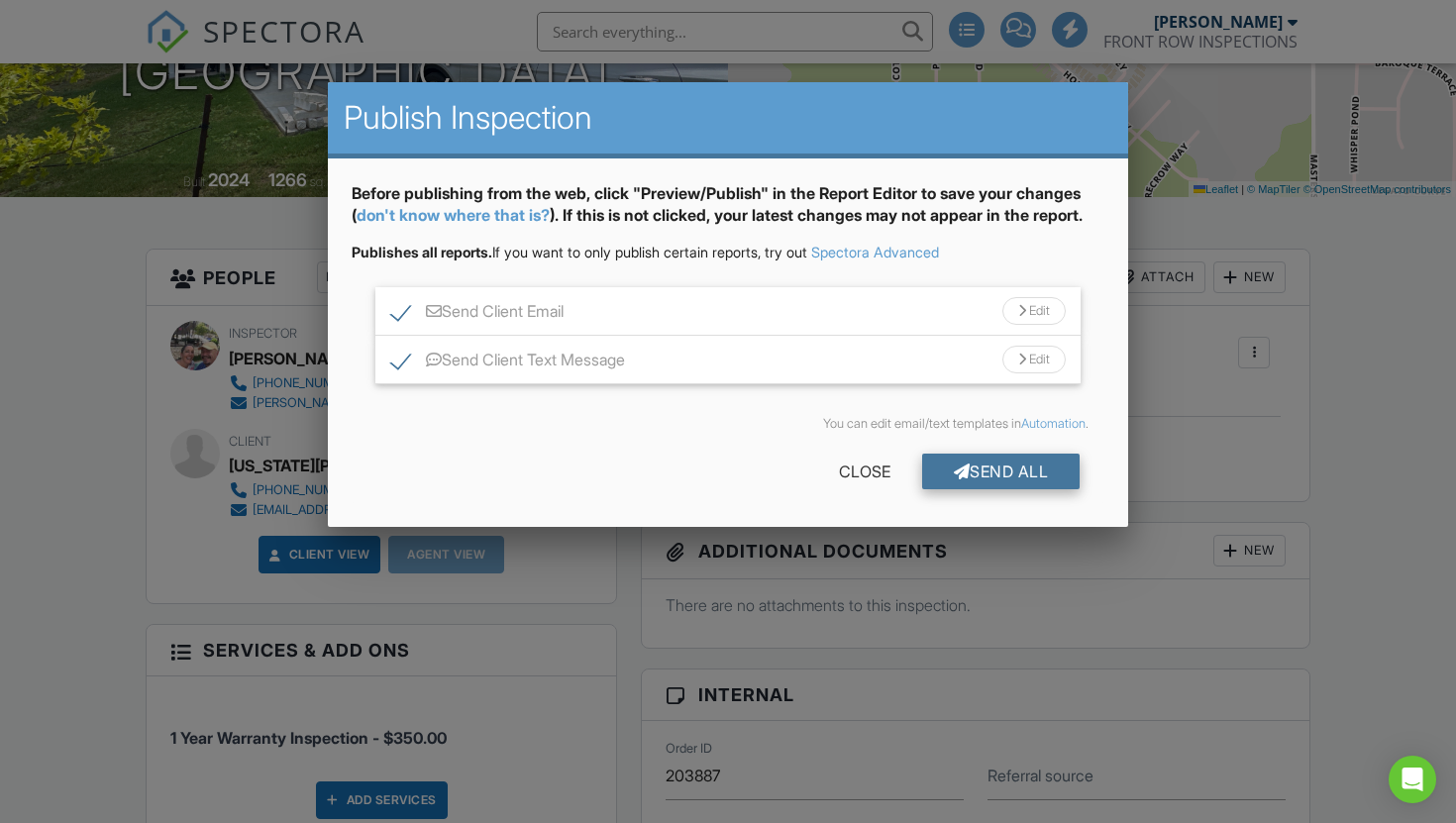 click on "Send All" at bounding box center (1001, 471) 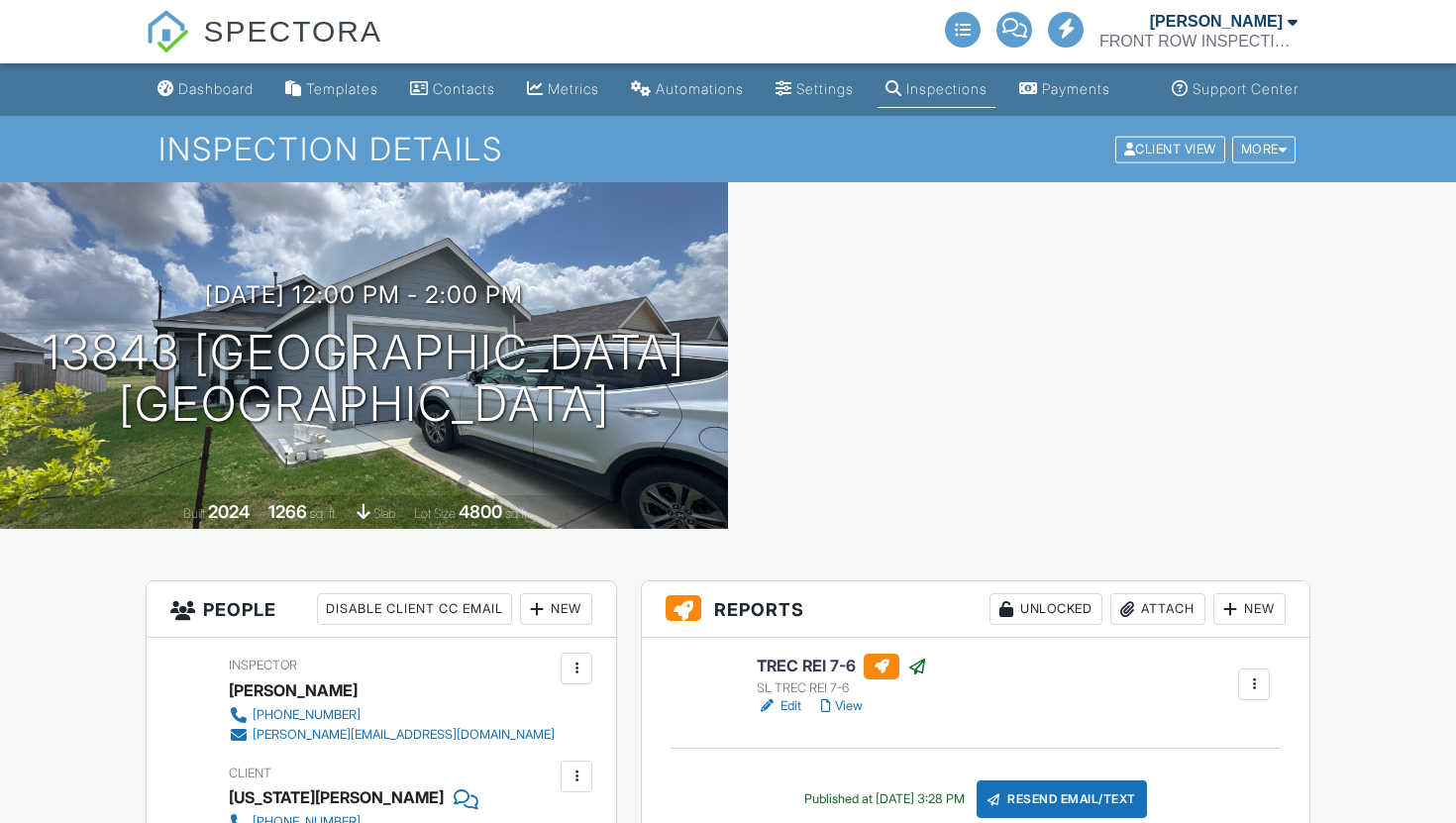 scroll, scrollTop: 332, scrollLeft: 0, axis: vertical 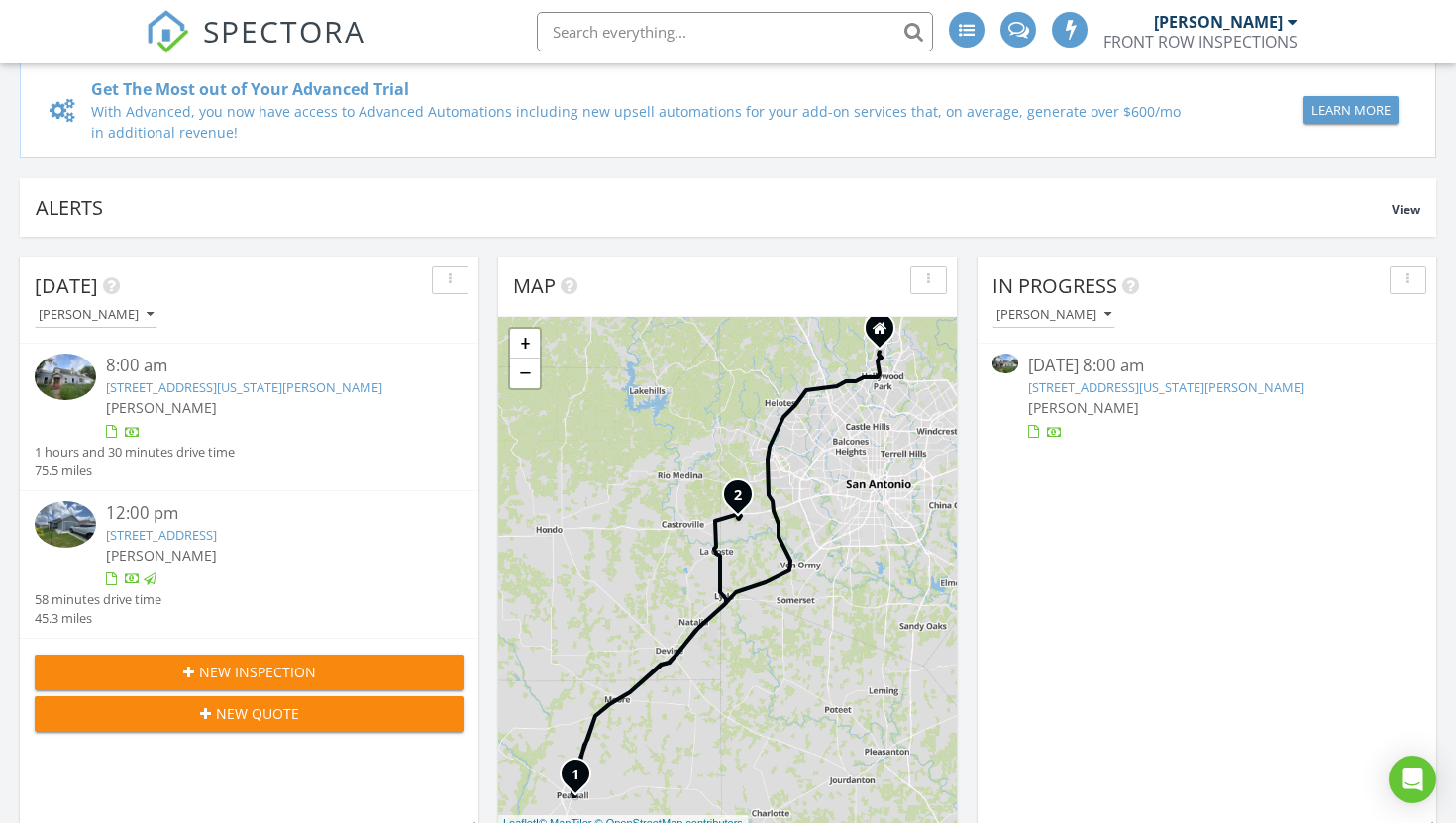 click on "820 E Colorado St, Pearsall, TX 78061" at bounding box center [1166, 387] 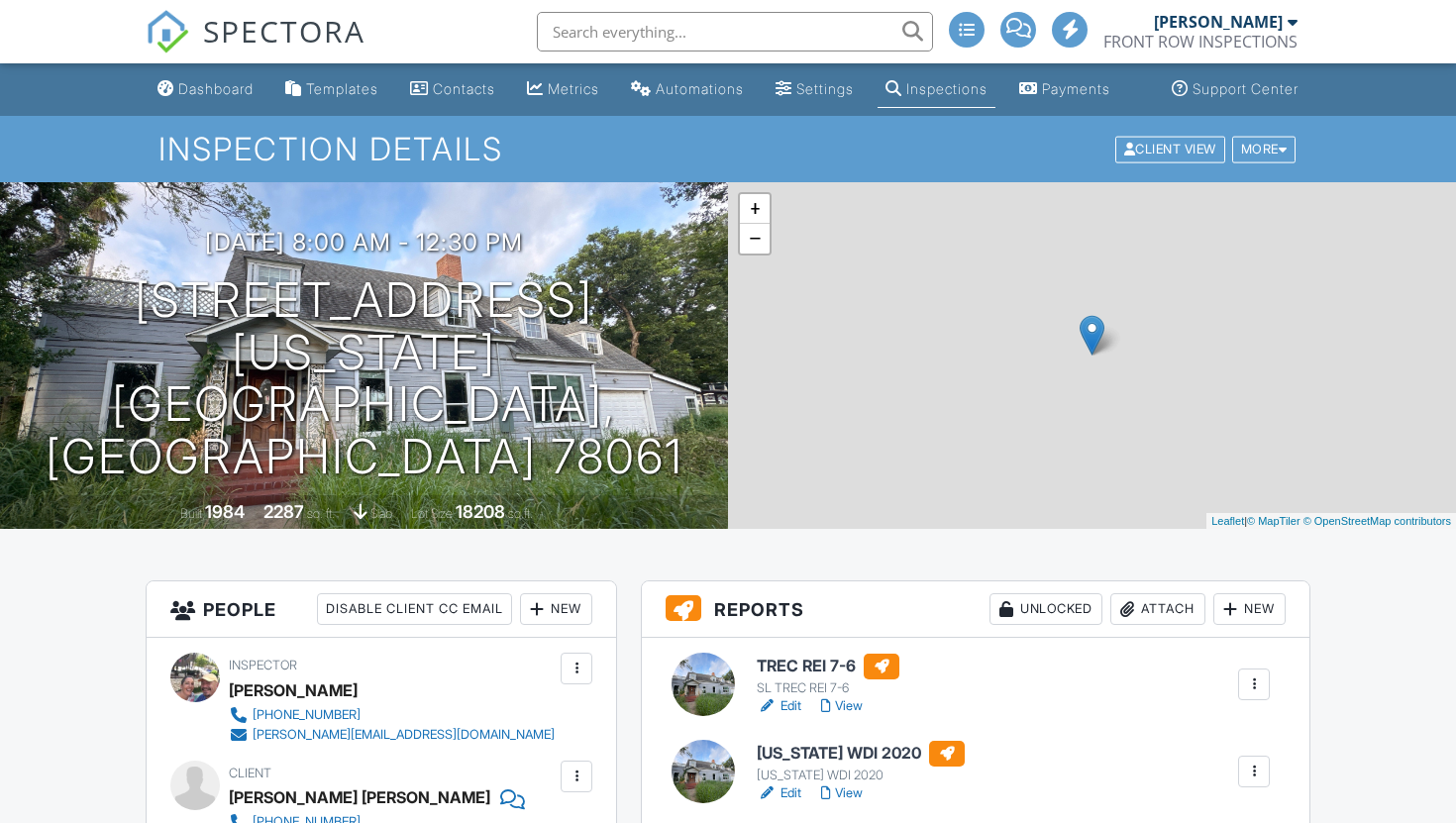 scroll, scrollTop: 0, scrollLeft: 0, axis: both 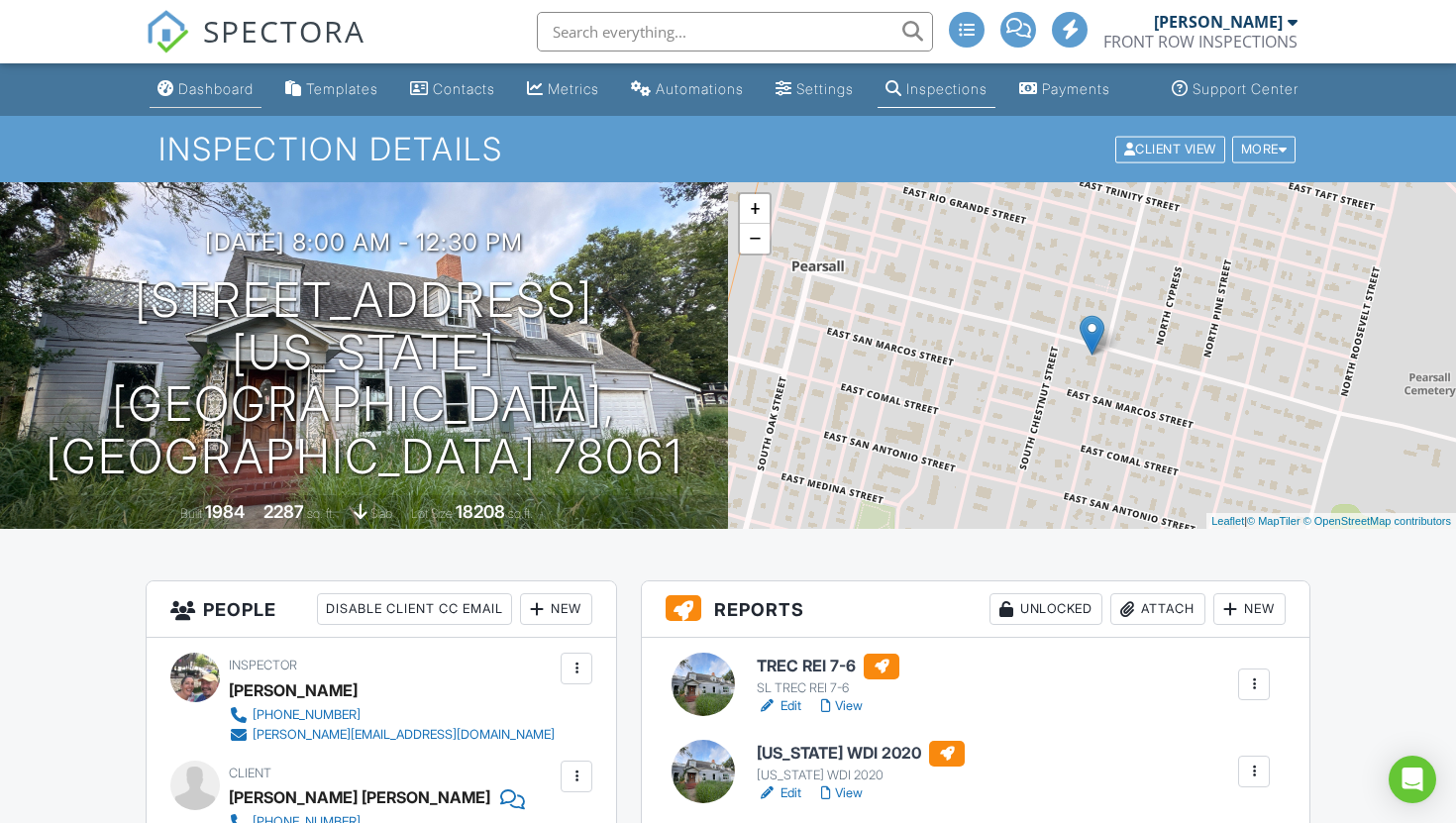 click on "Dashboard" at bounding box center (205, 89) 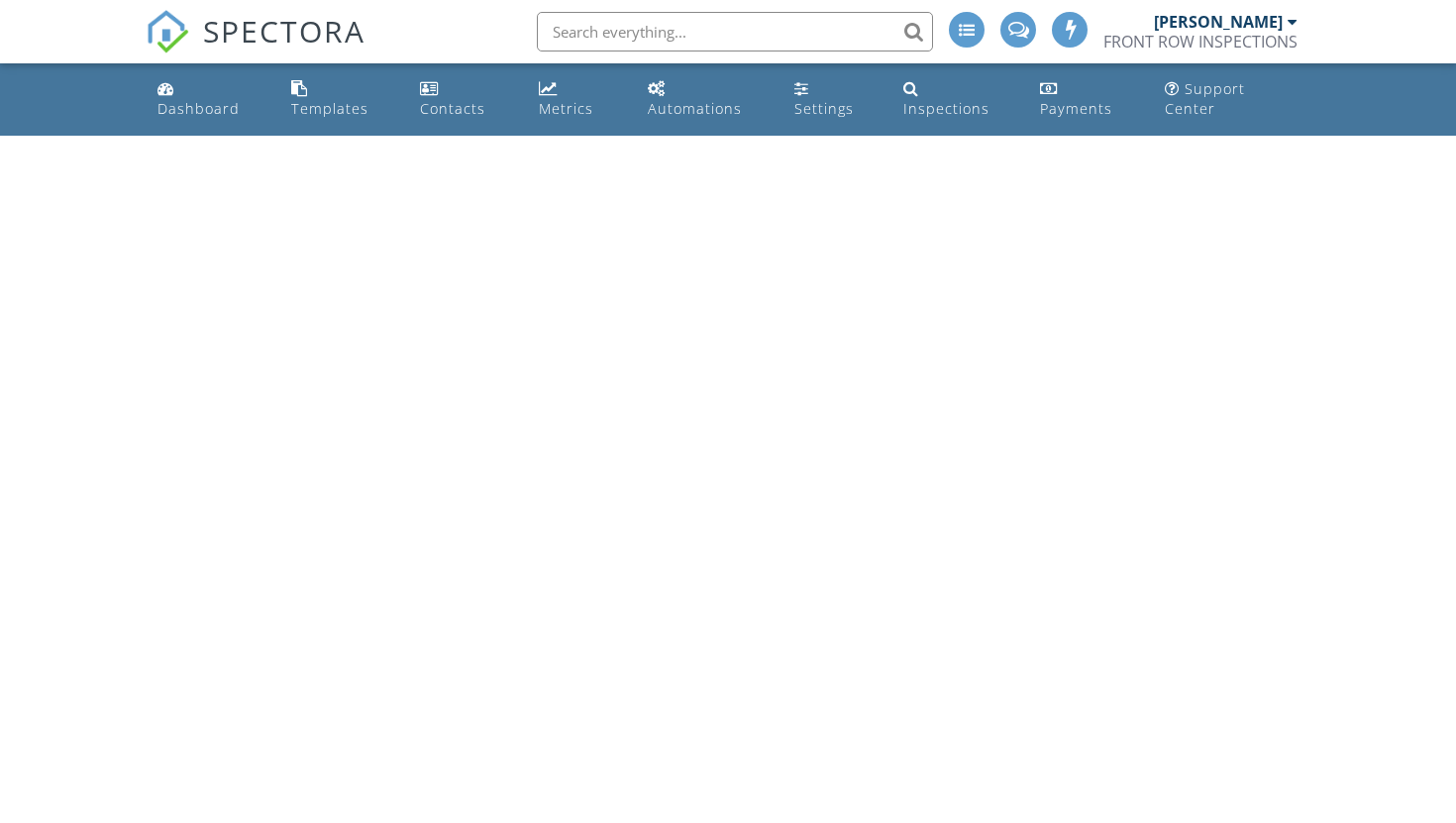 scroll, scrollTop: 0, scrollLeft: 0, axis: both 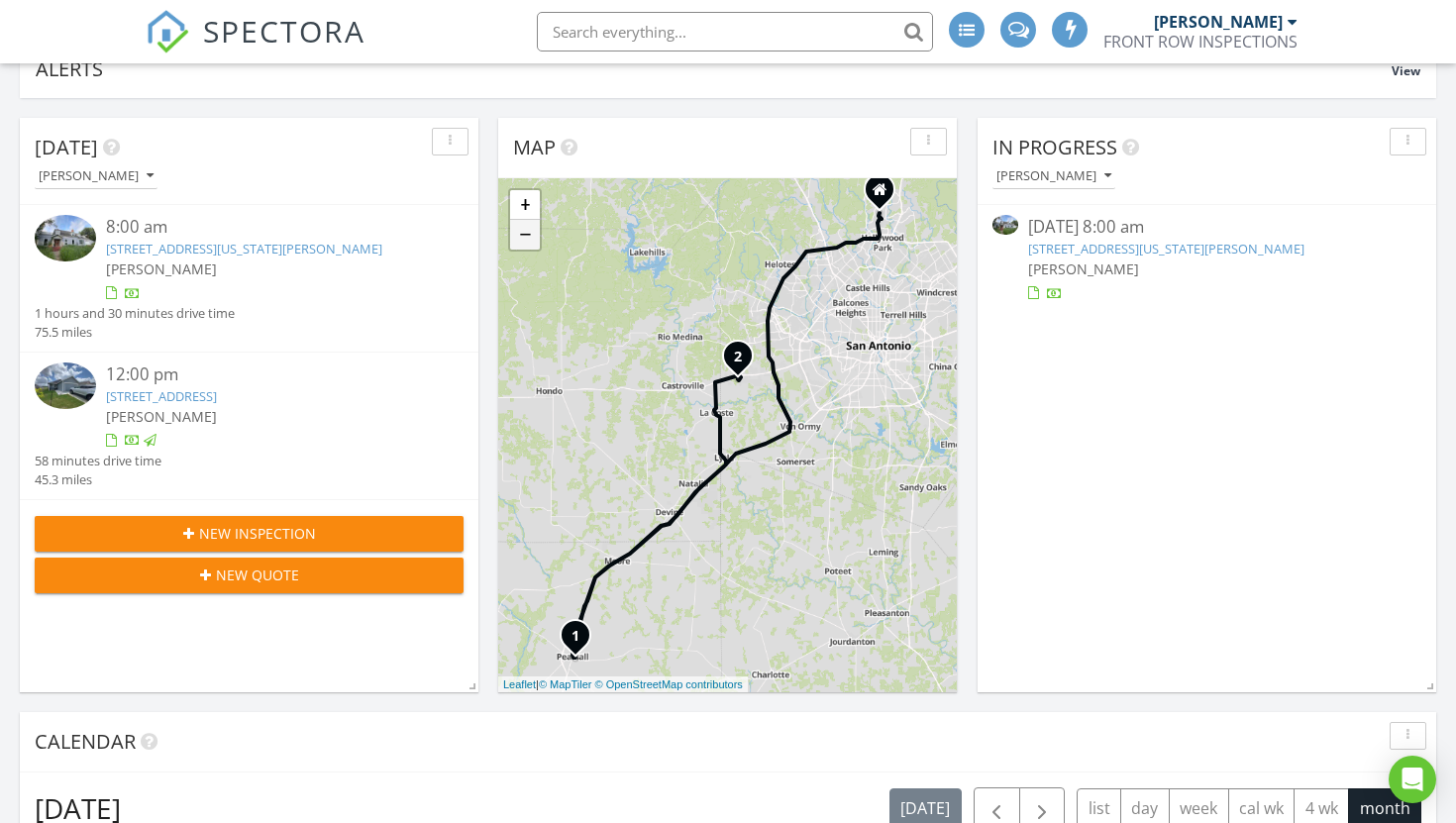 click on "−" at bounding box center [525, 235] 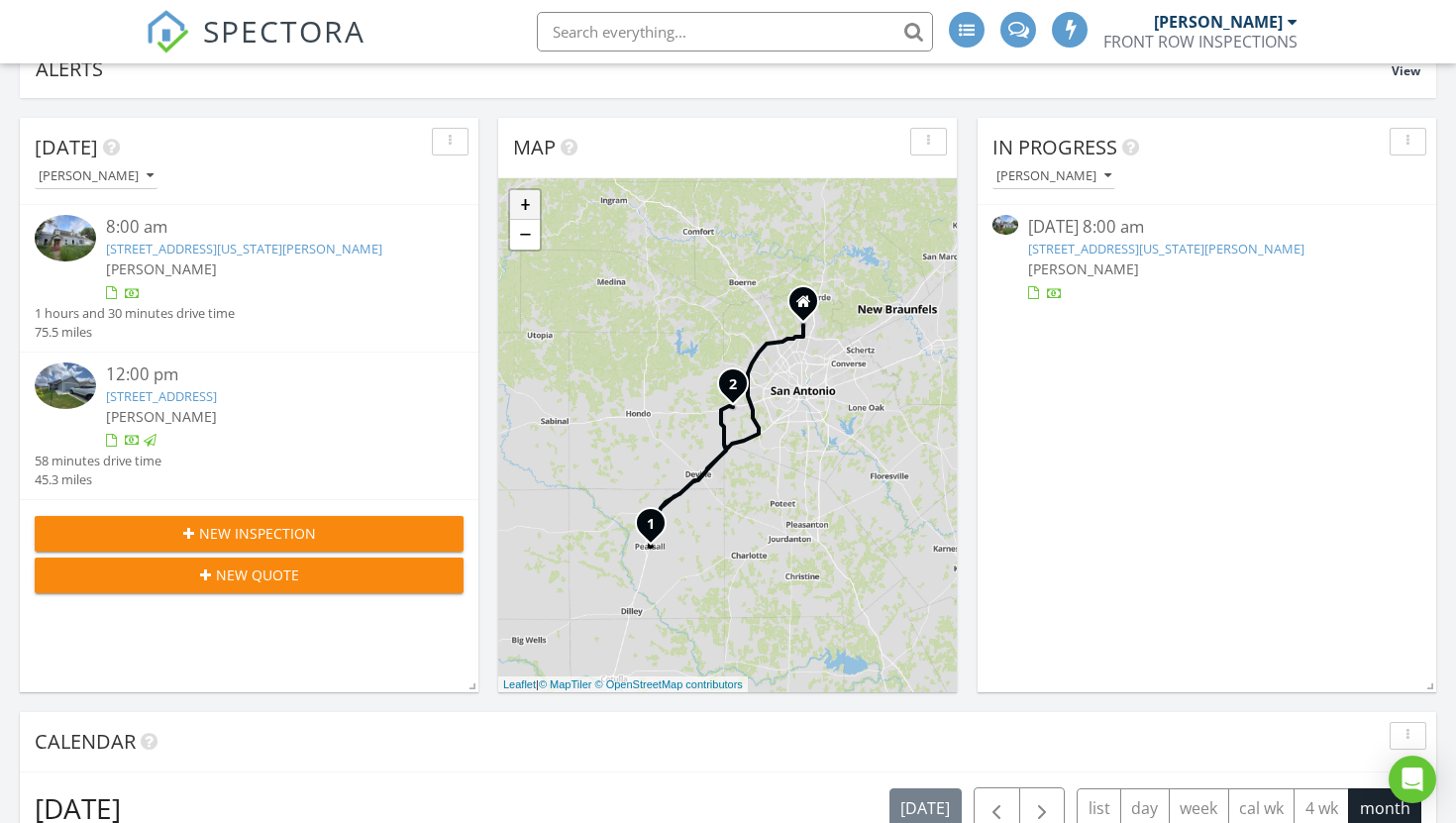 click on "+" at bounding box center (525, 205) 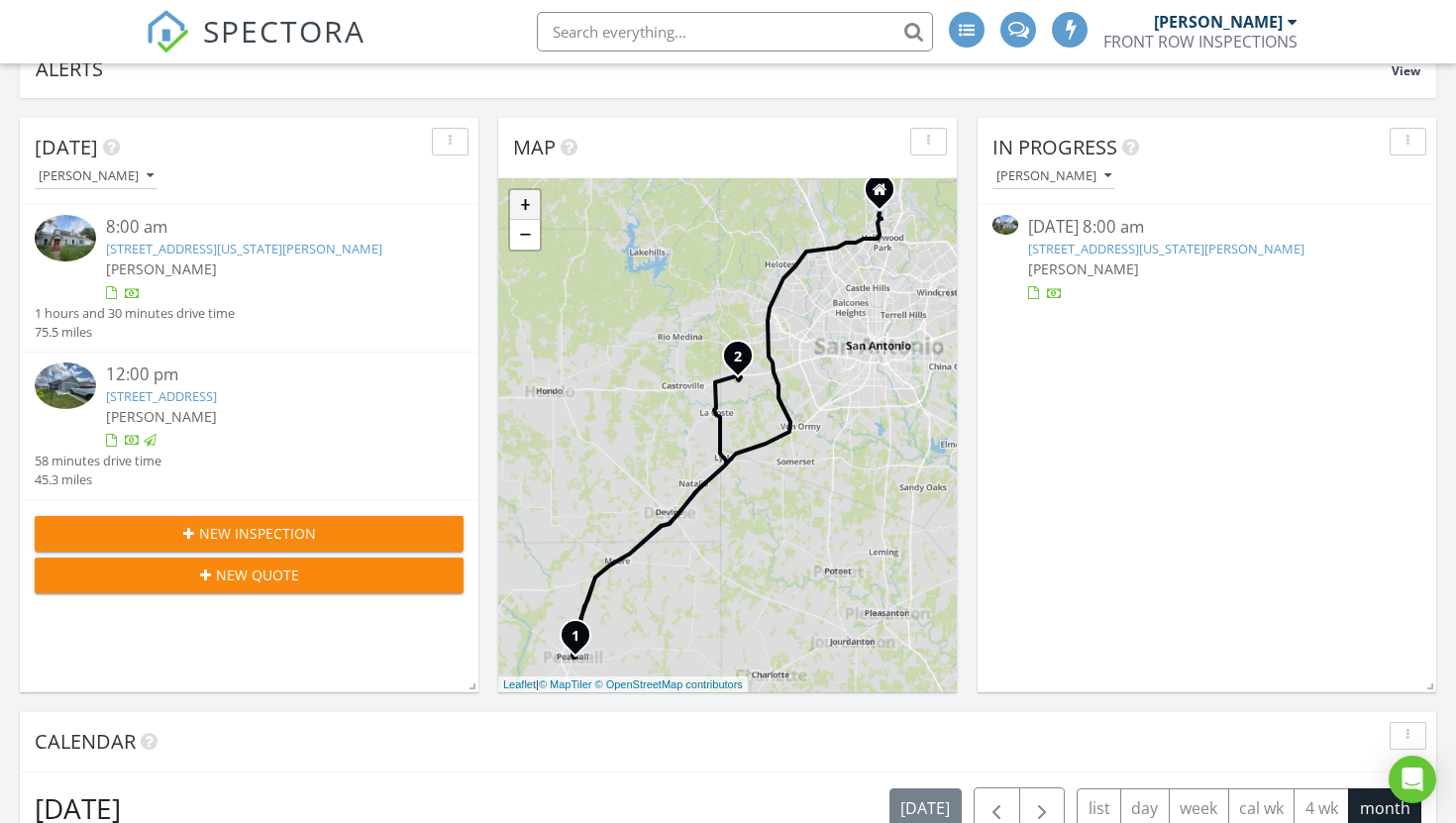 click on "+" at bounding box center (525, 205) 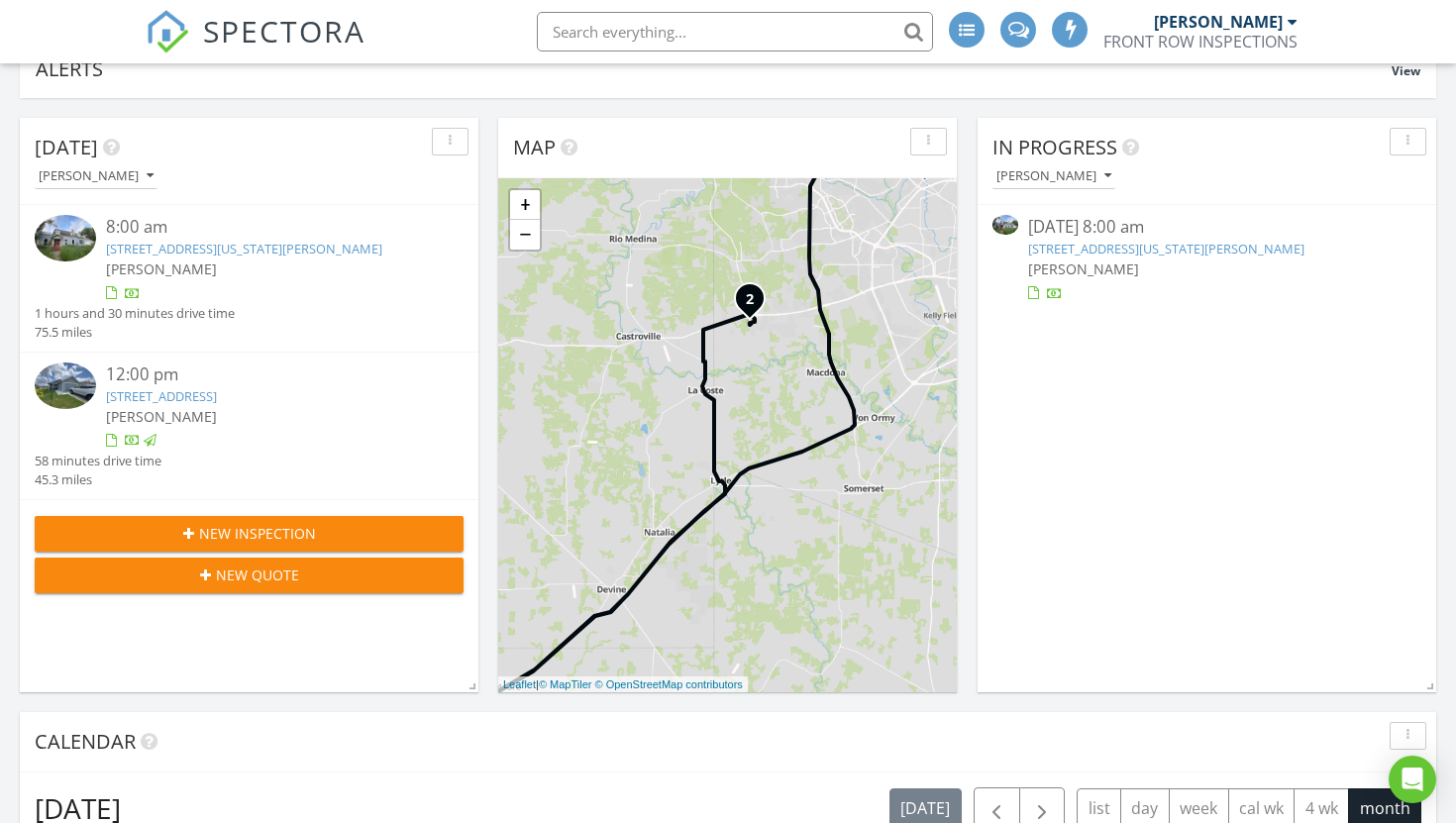 scroll, scrollTop: 301, scrollLeft: 0, axis: vertical 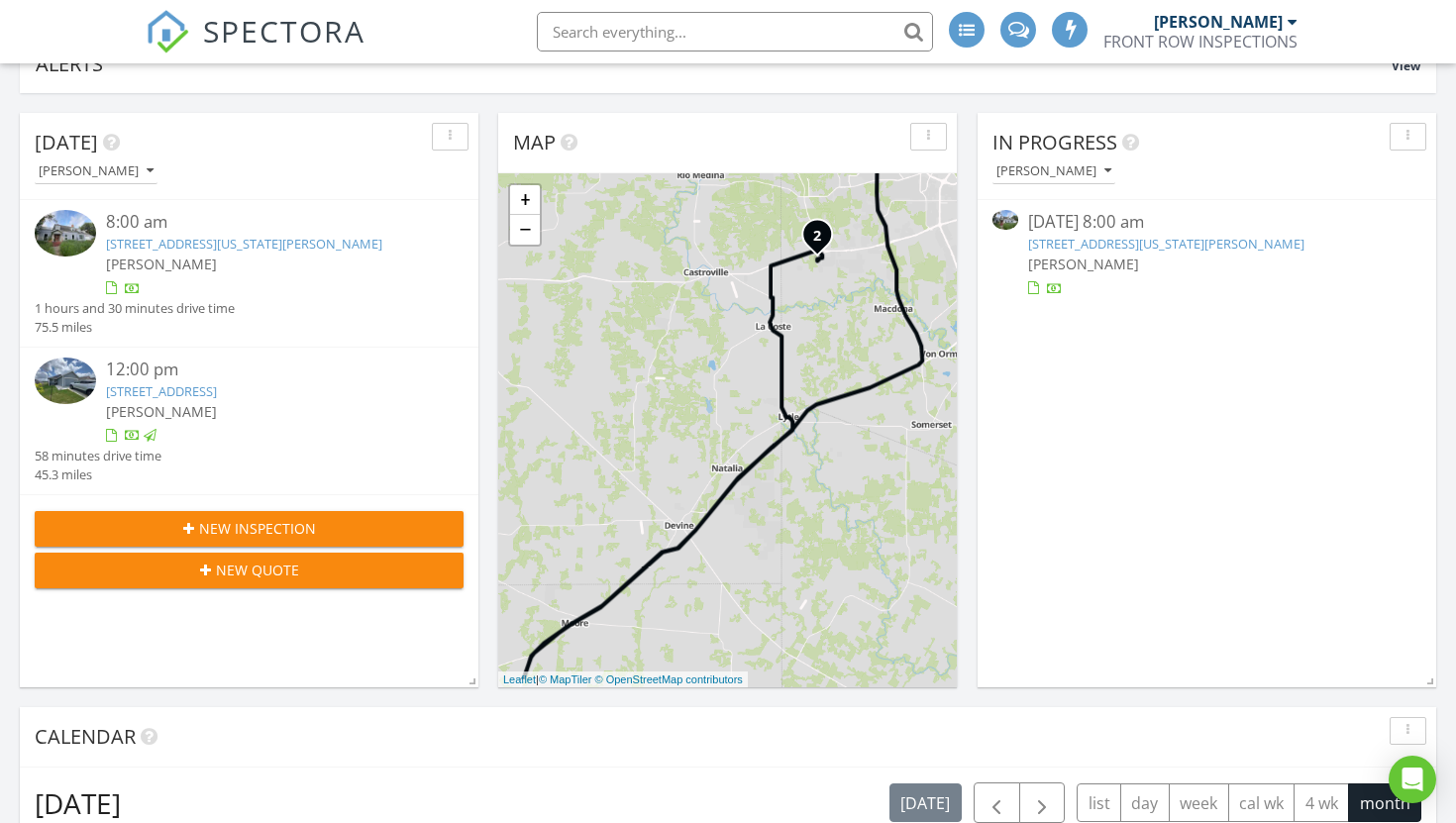 drag, startPoint x: 674, startPoint y: 496, endPoint x: 801, endPoint y: 367, distance: 181.02486 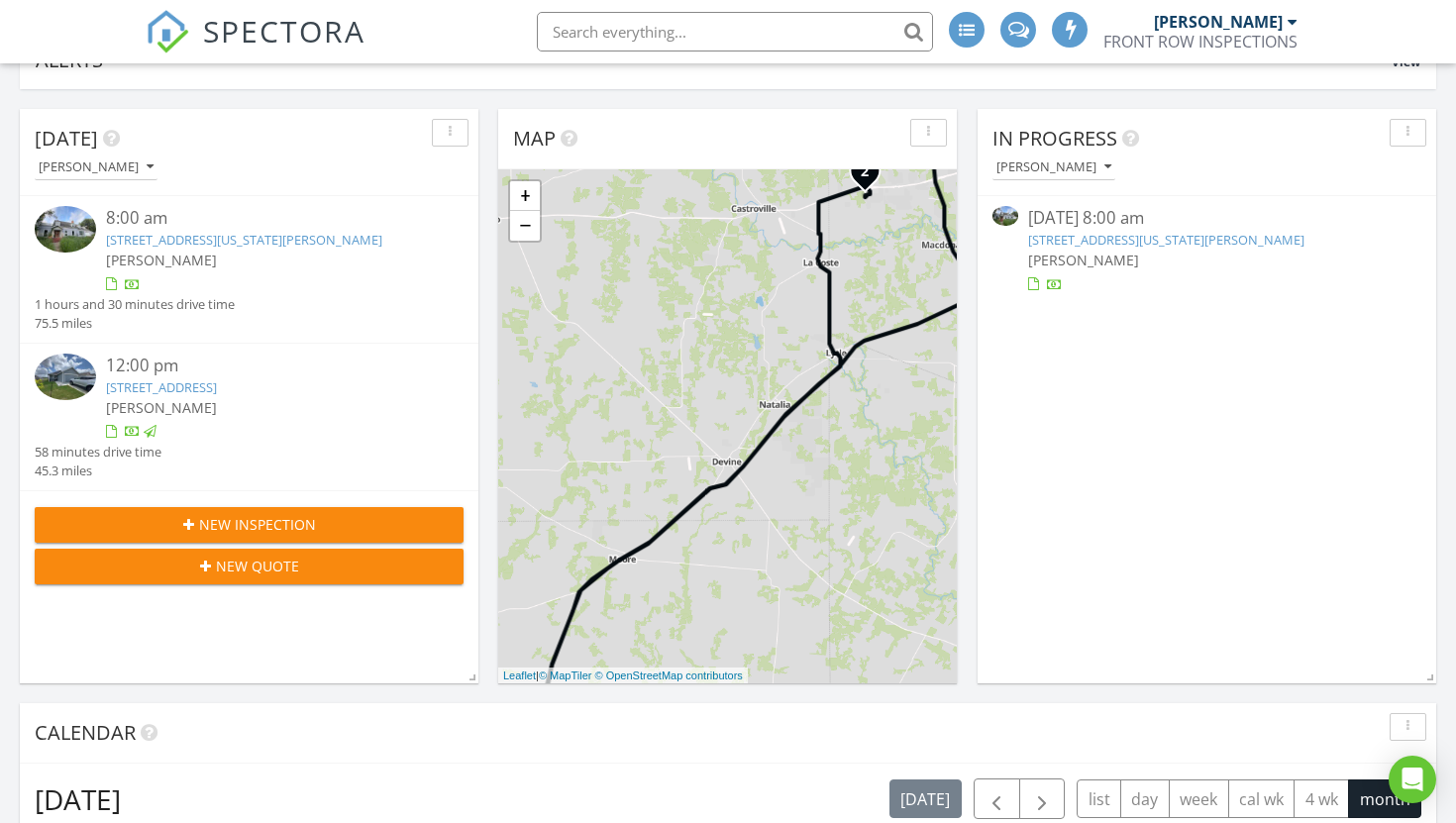 drag, startPoint x: 781, startPoint y: 544, endPoint x: 781, endPoint y: 529, distance: 15 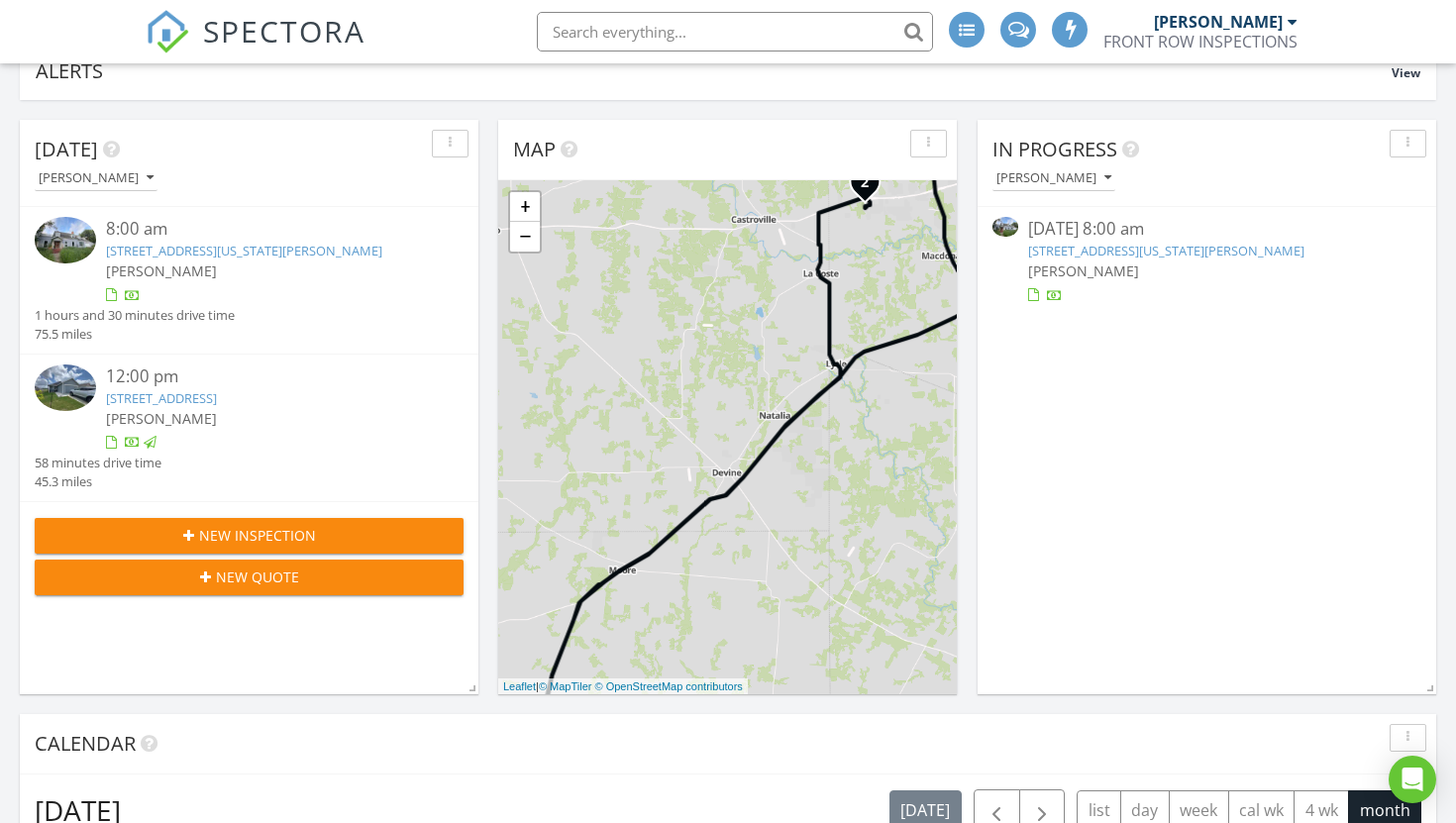 scroll, scrollTop: 331, scrollLeft: 0, axis: vertical 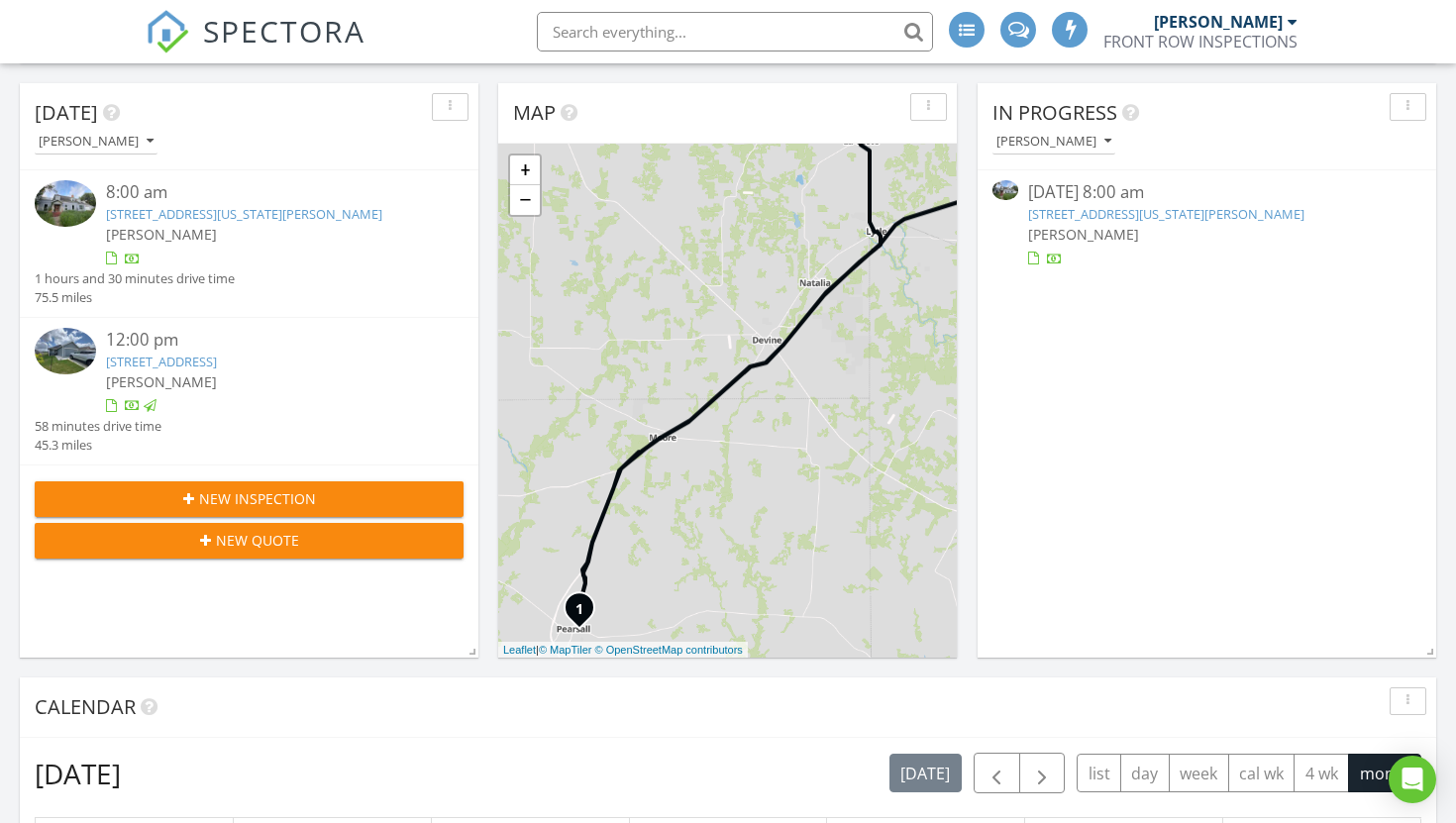 drag, startPoint x: 628, startPoint y: 303, endPoint x: 674, endPoint y: 195, distance: 117.388245 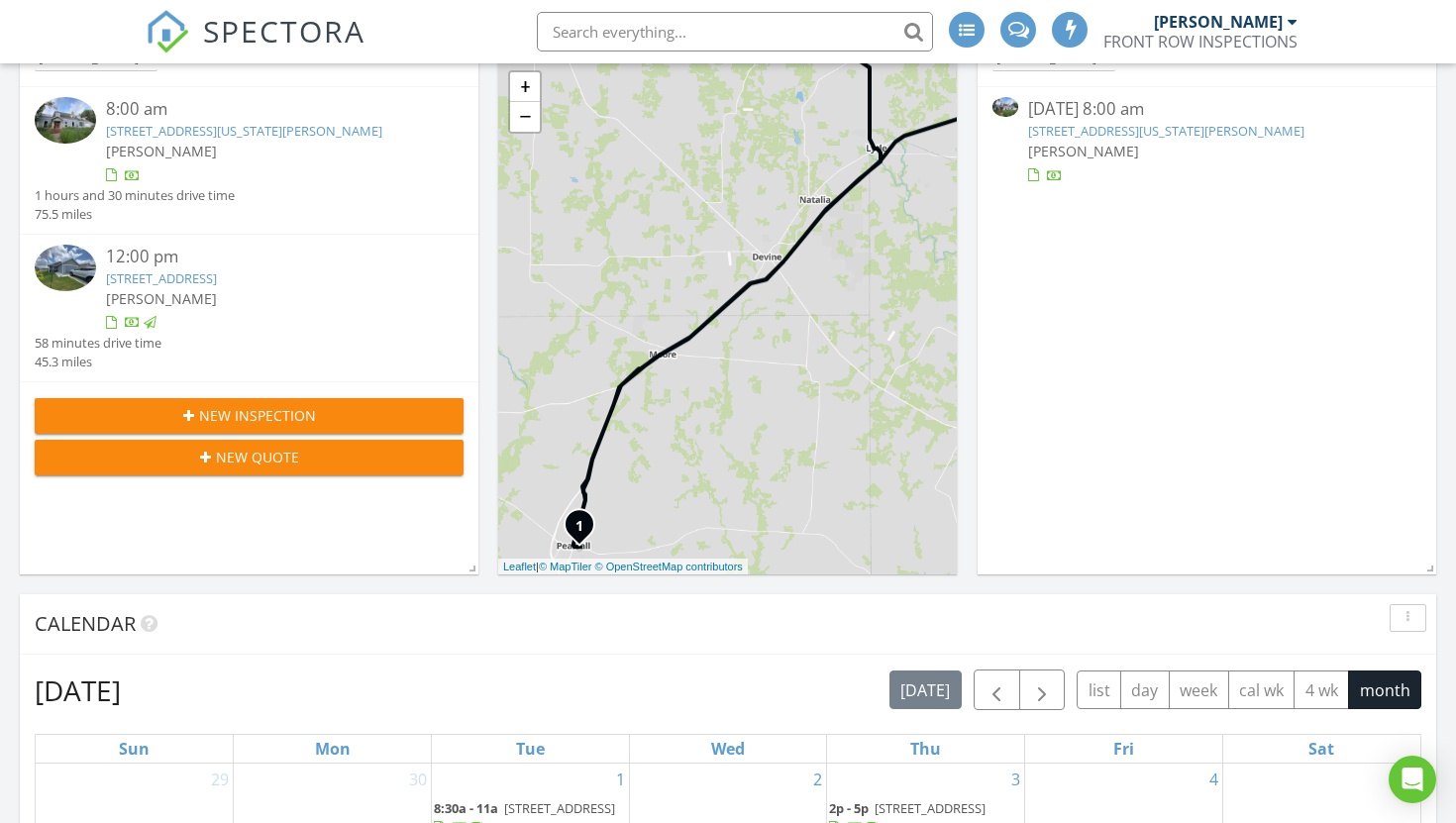 scroll, scrollTop: 412, scrollLeft: 0, axis: vertical 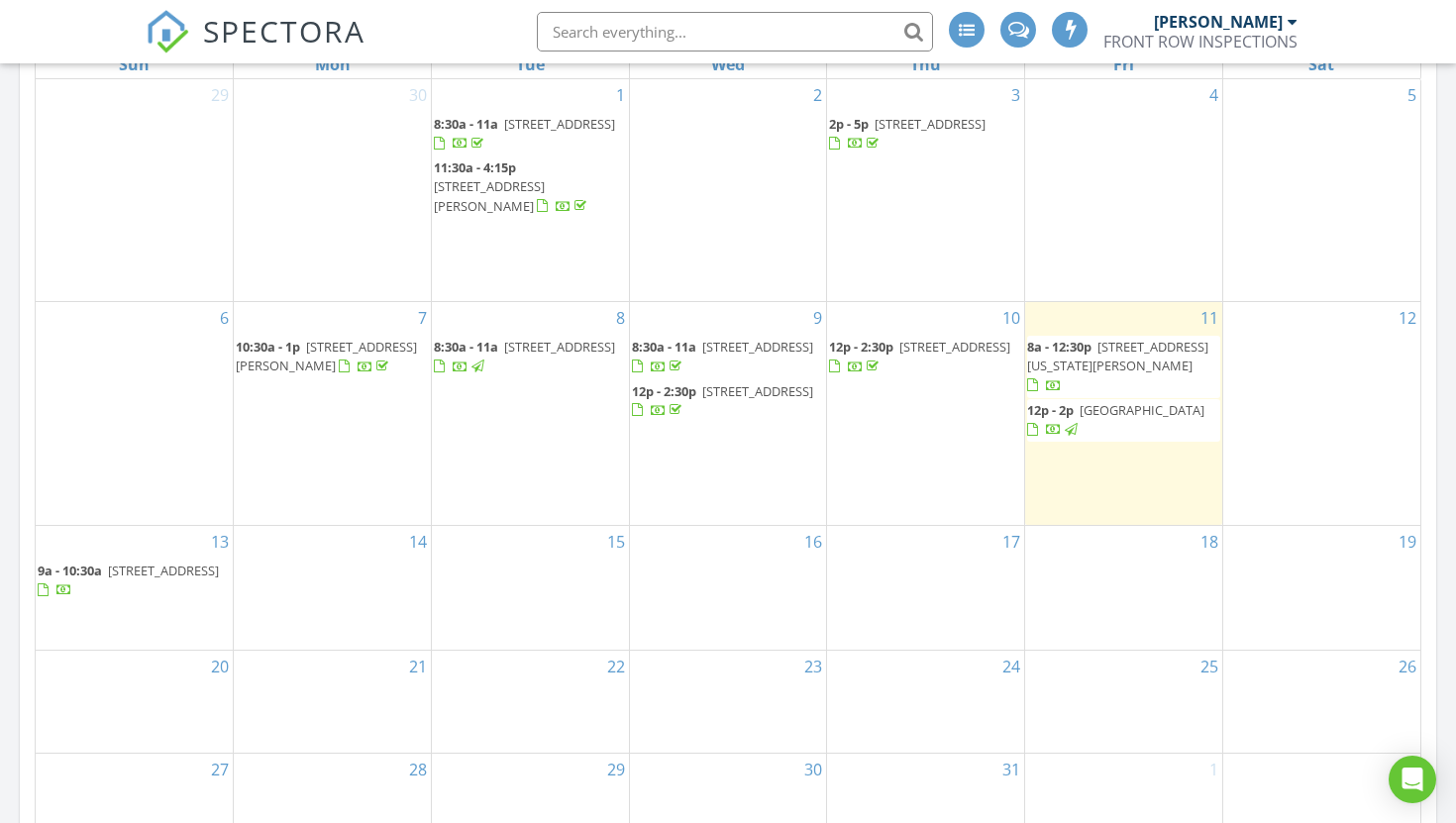 click at bounding box center [1044, 386] 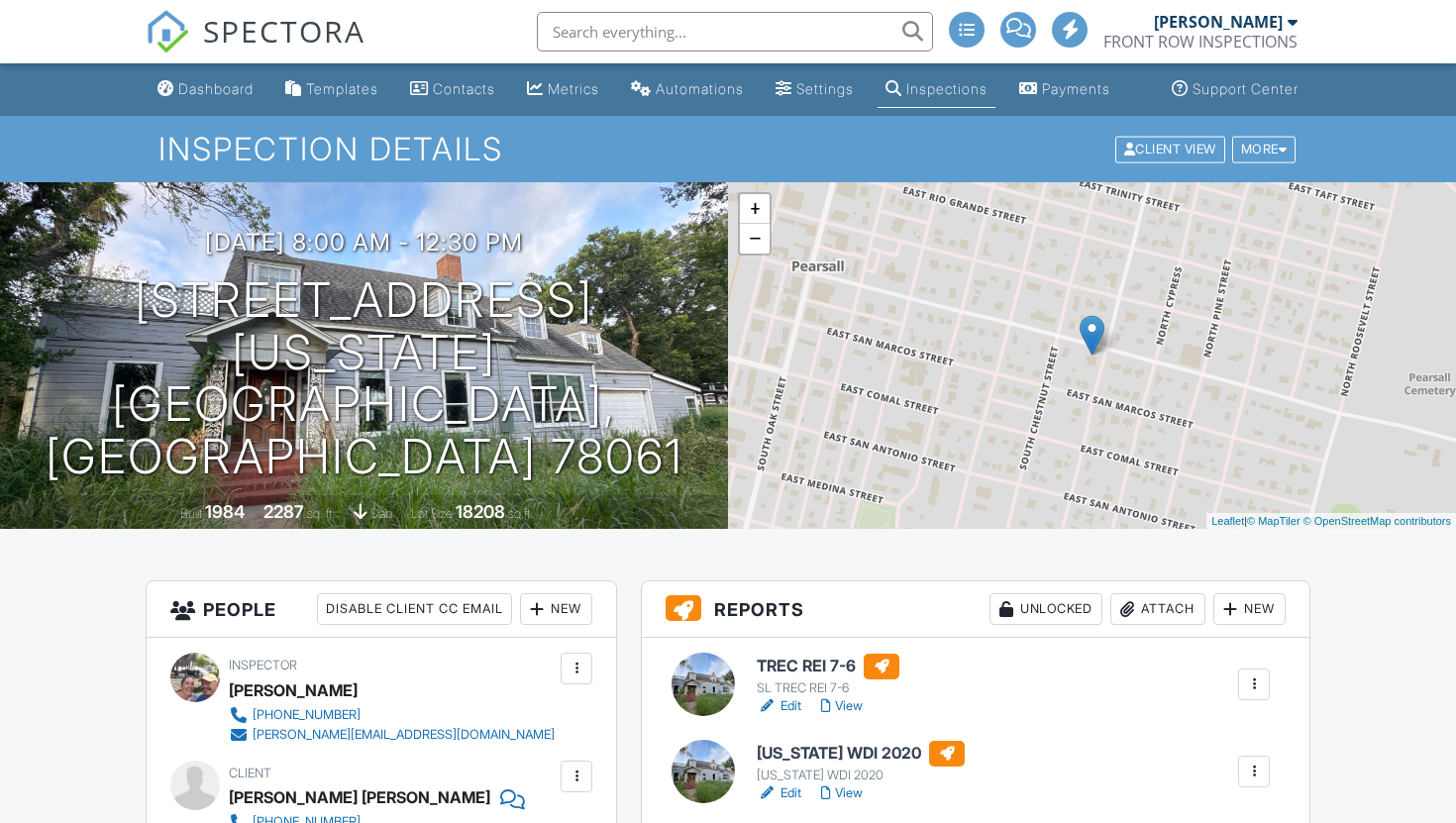 scroll, scrollTop: 0, scrollLeft: 0, axis: both 